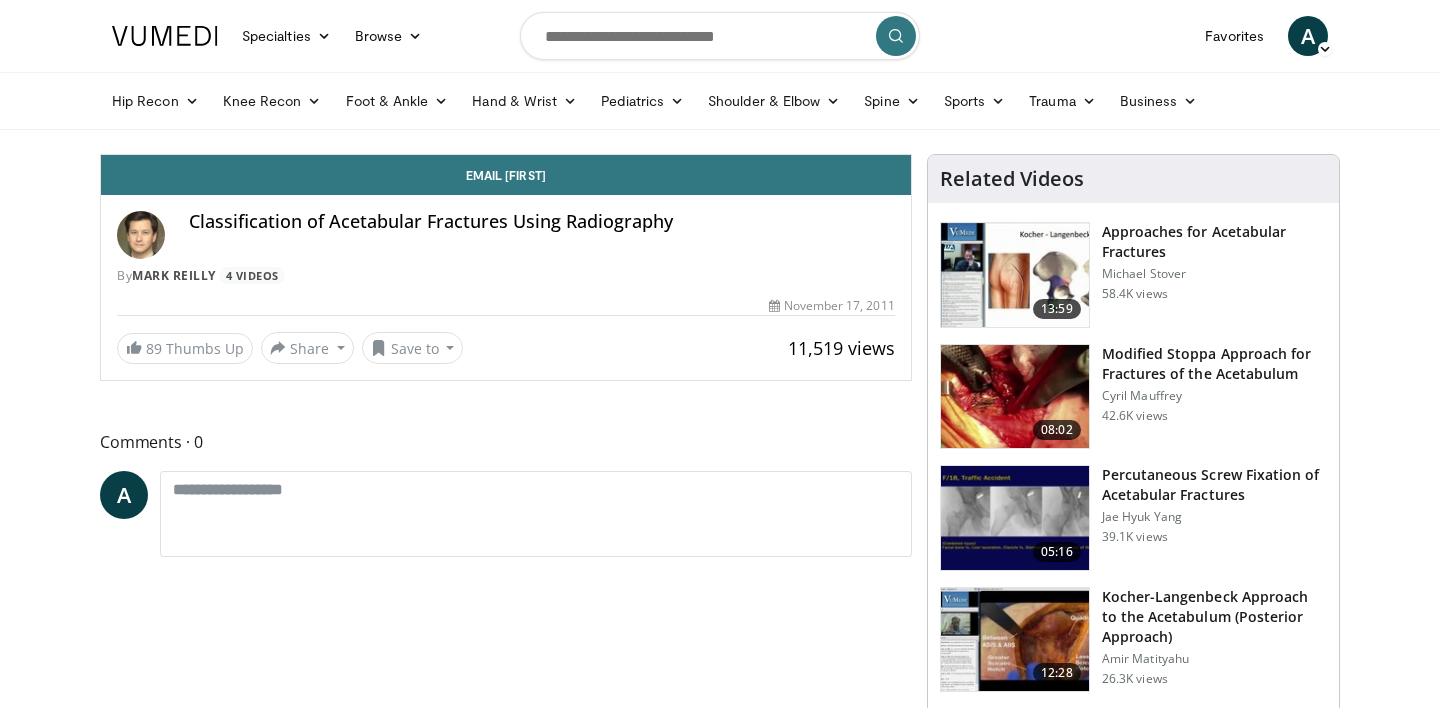 scroll, scrollTop: 0, scrollLeft: 0, axis: both 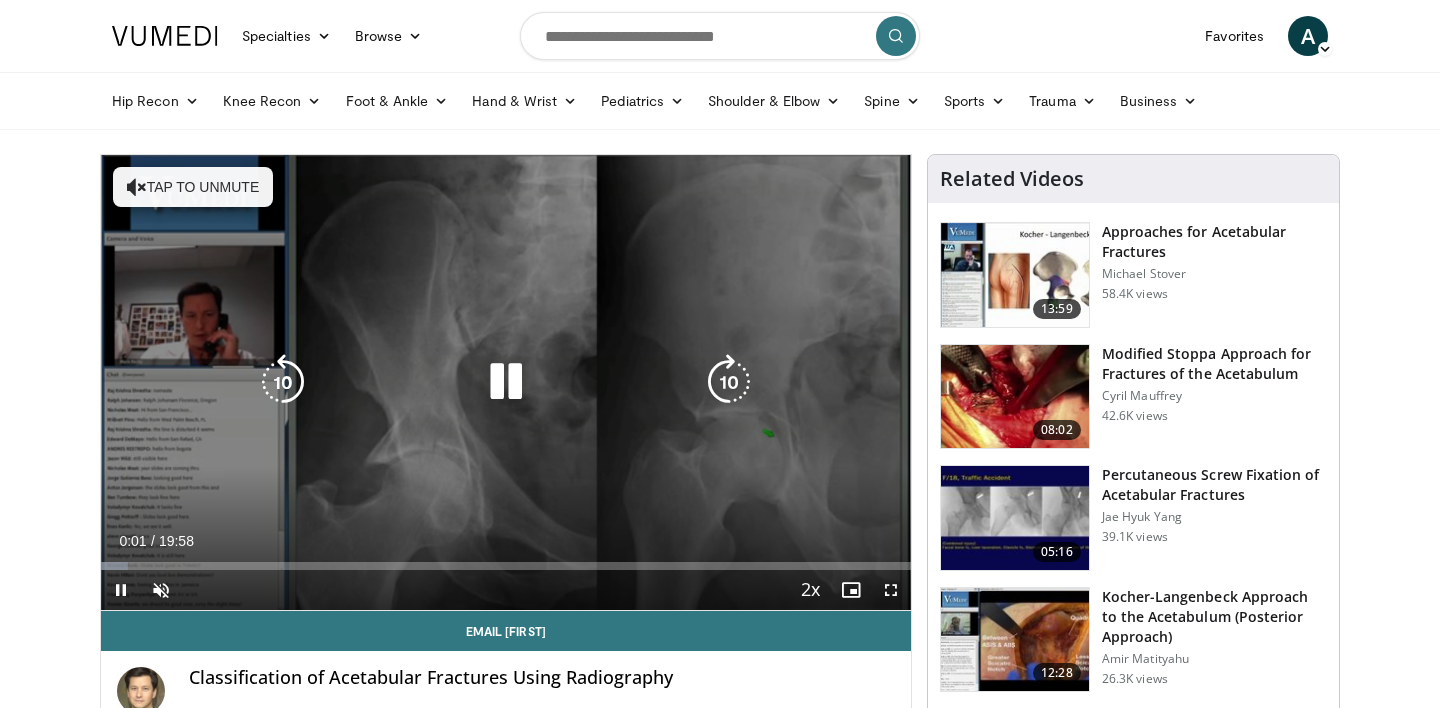 click at bounding box center (506, 382) 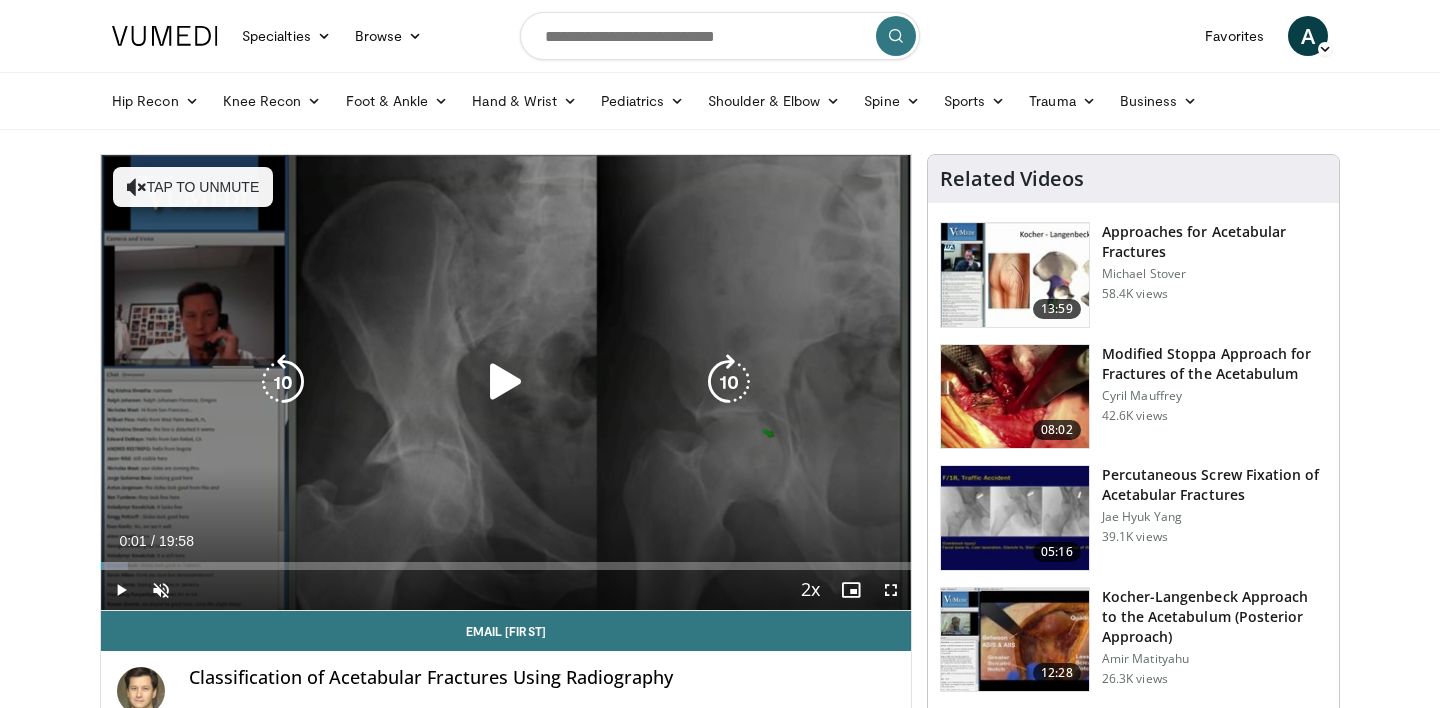 click on "10 seconds
Tap to unmute" at bounding box center [506, 382] 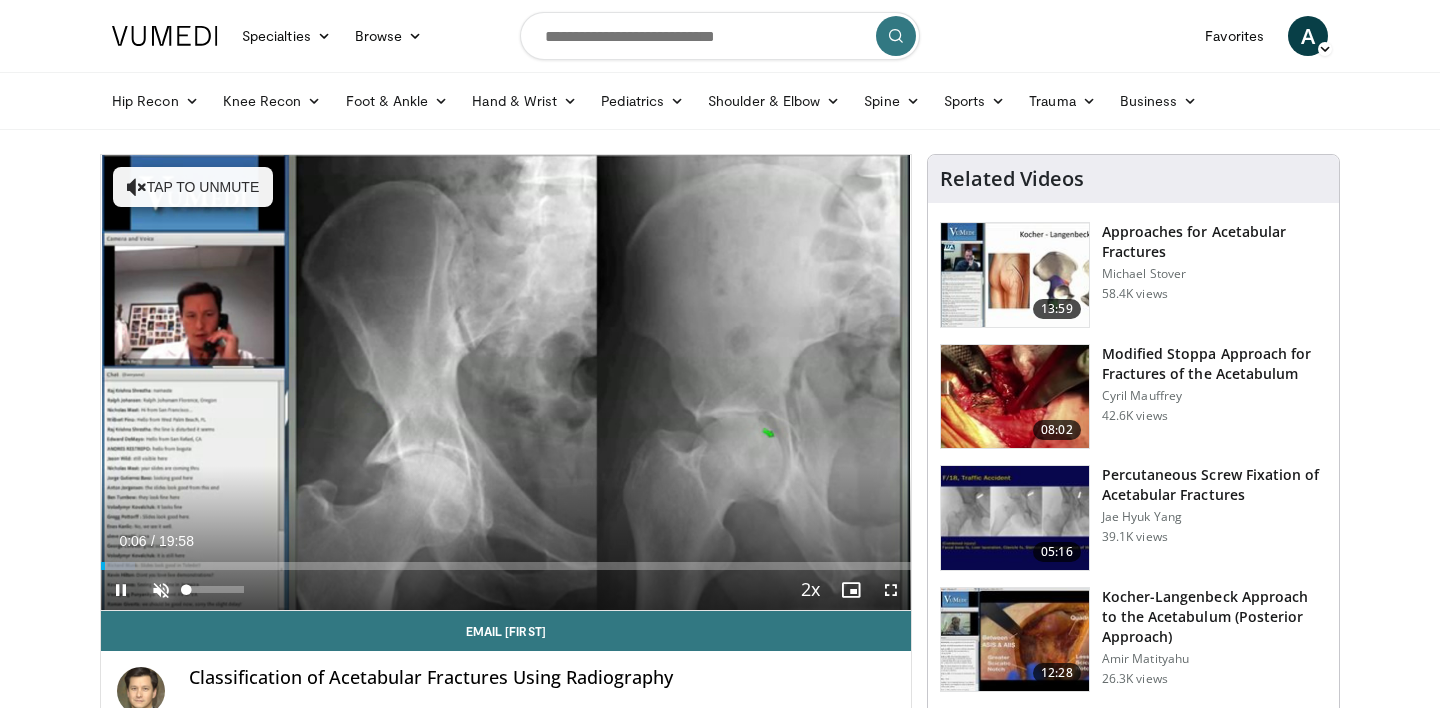 click at bounding box center [161, 590] 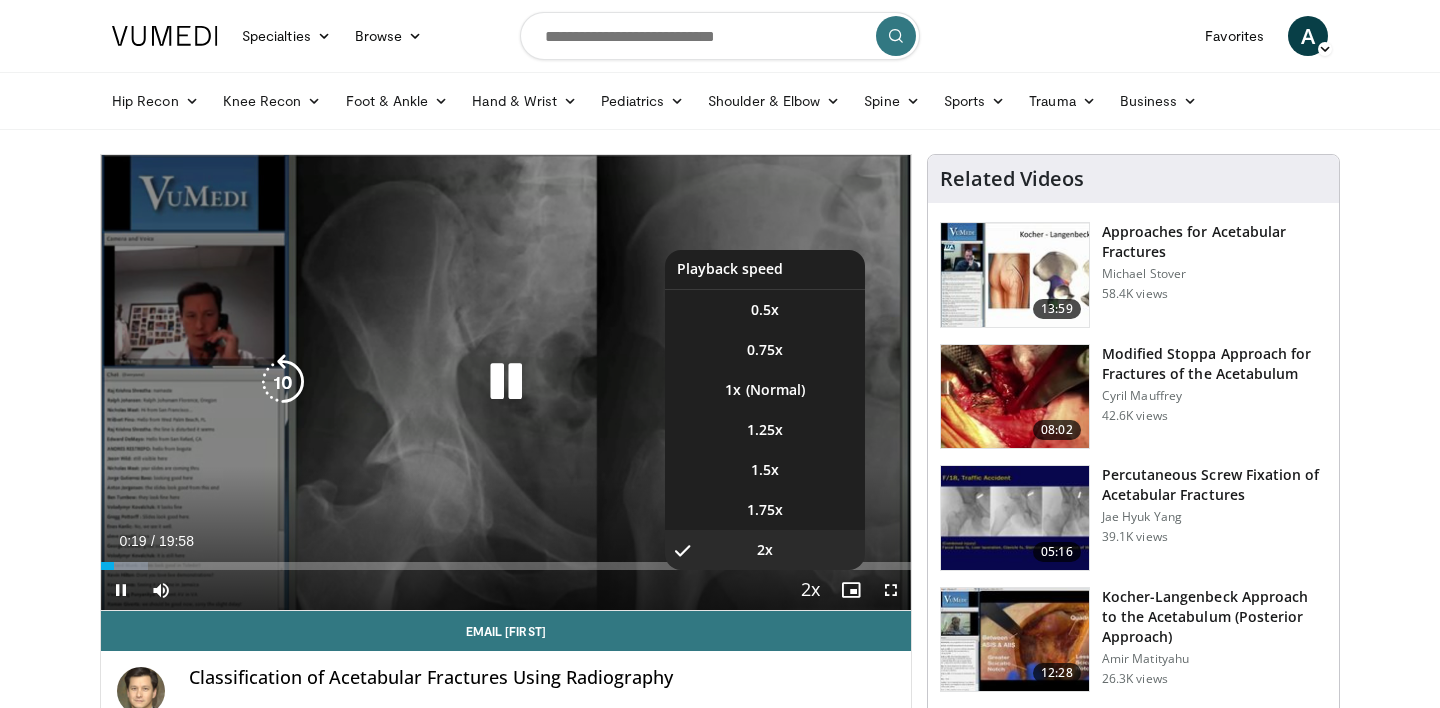 click at bounding box center (811, 591) 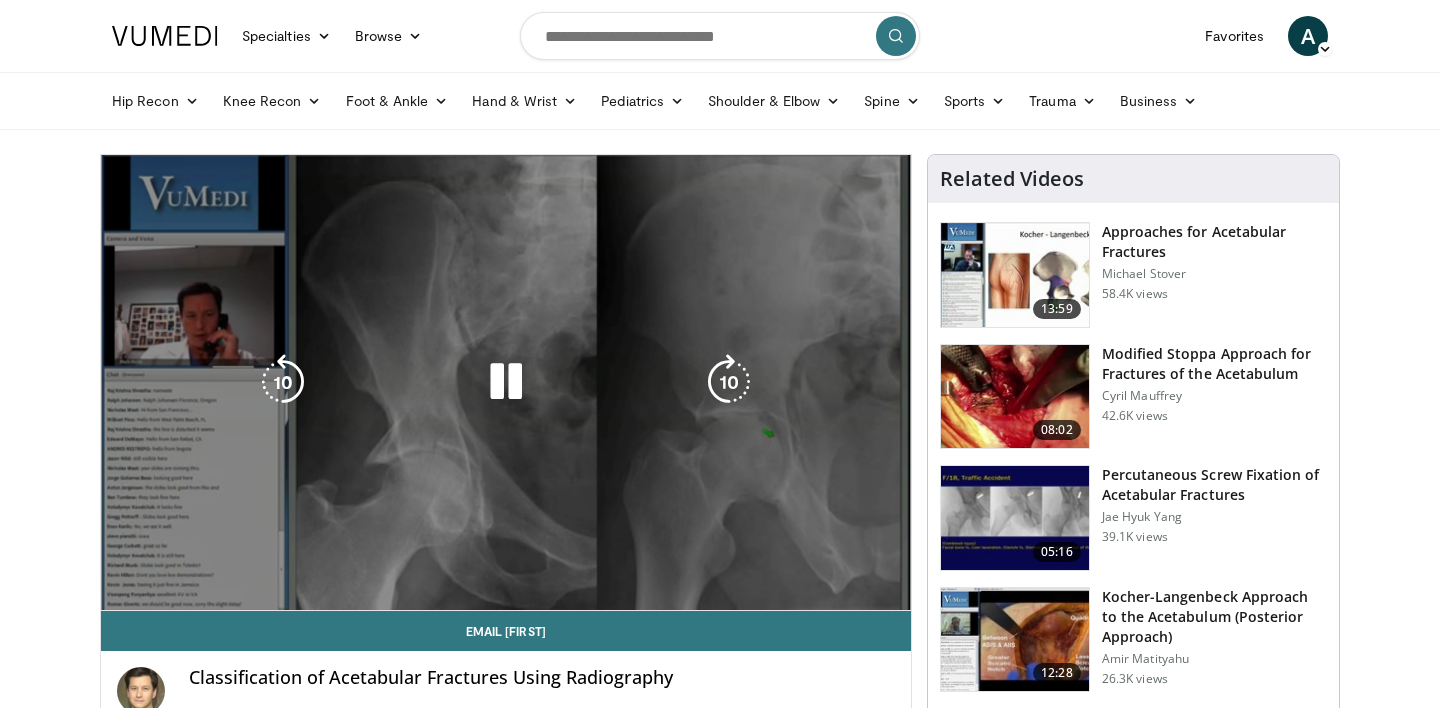 click on "10 seconds
Tap to unmute" at bounding box center (506, 382) 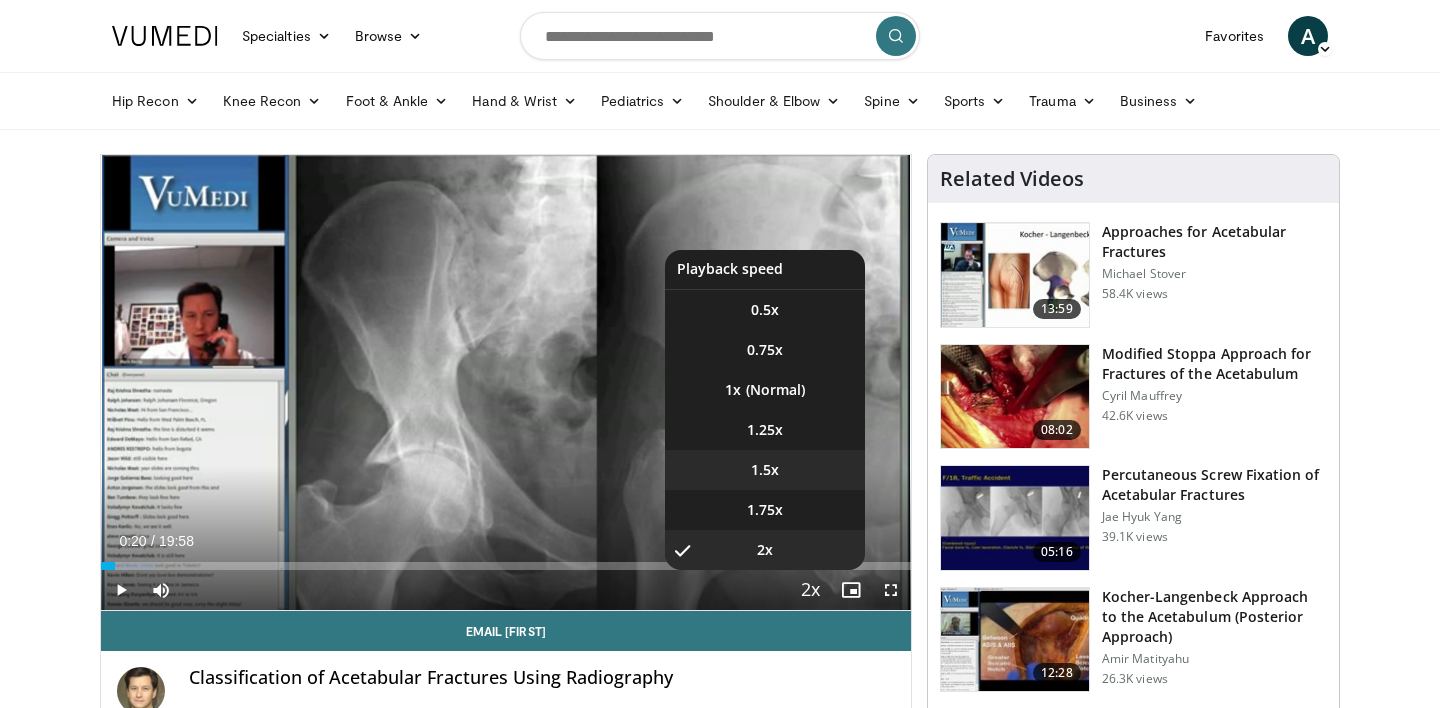 click on "1.5x" at bounding box center [765, 470] 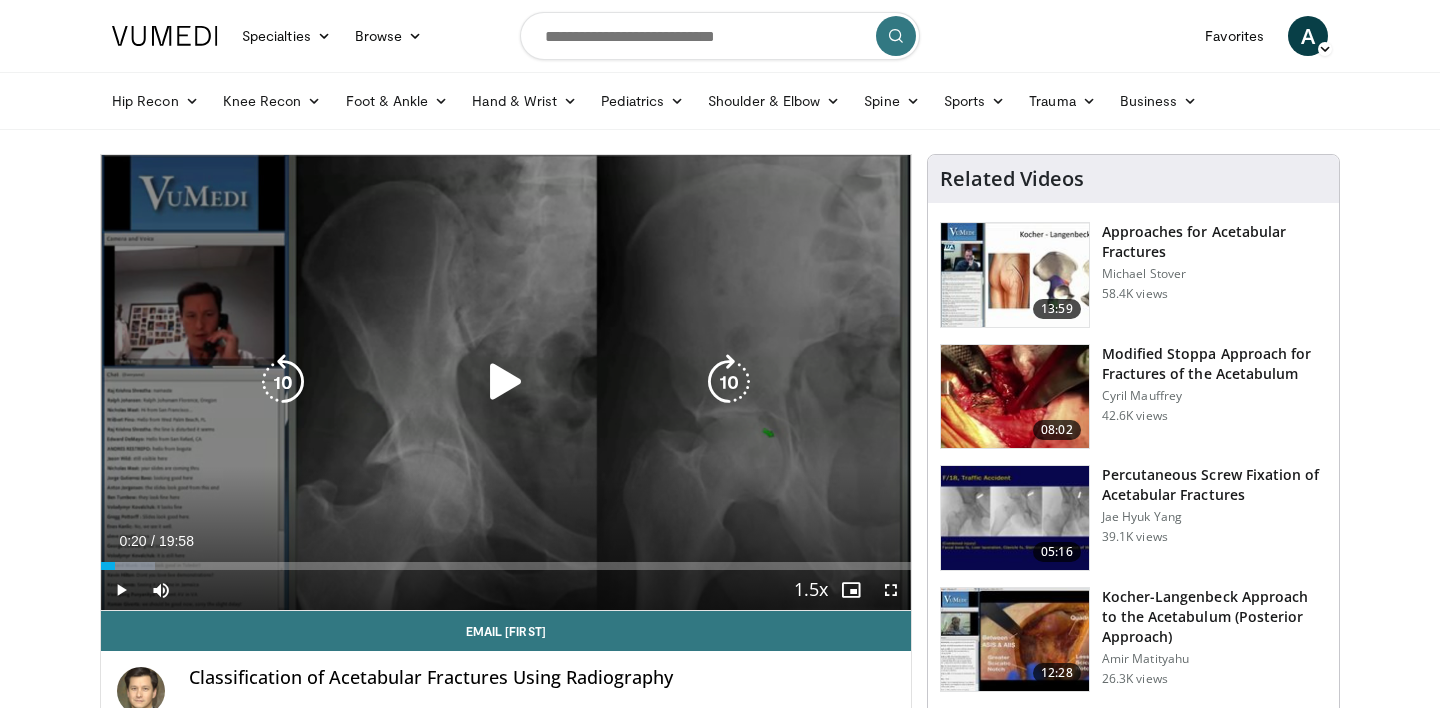 click on "10 seconds
Tap to unmute" at bounding box center (506, 382) 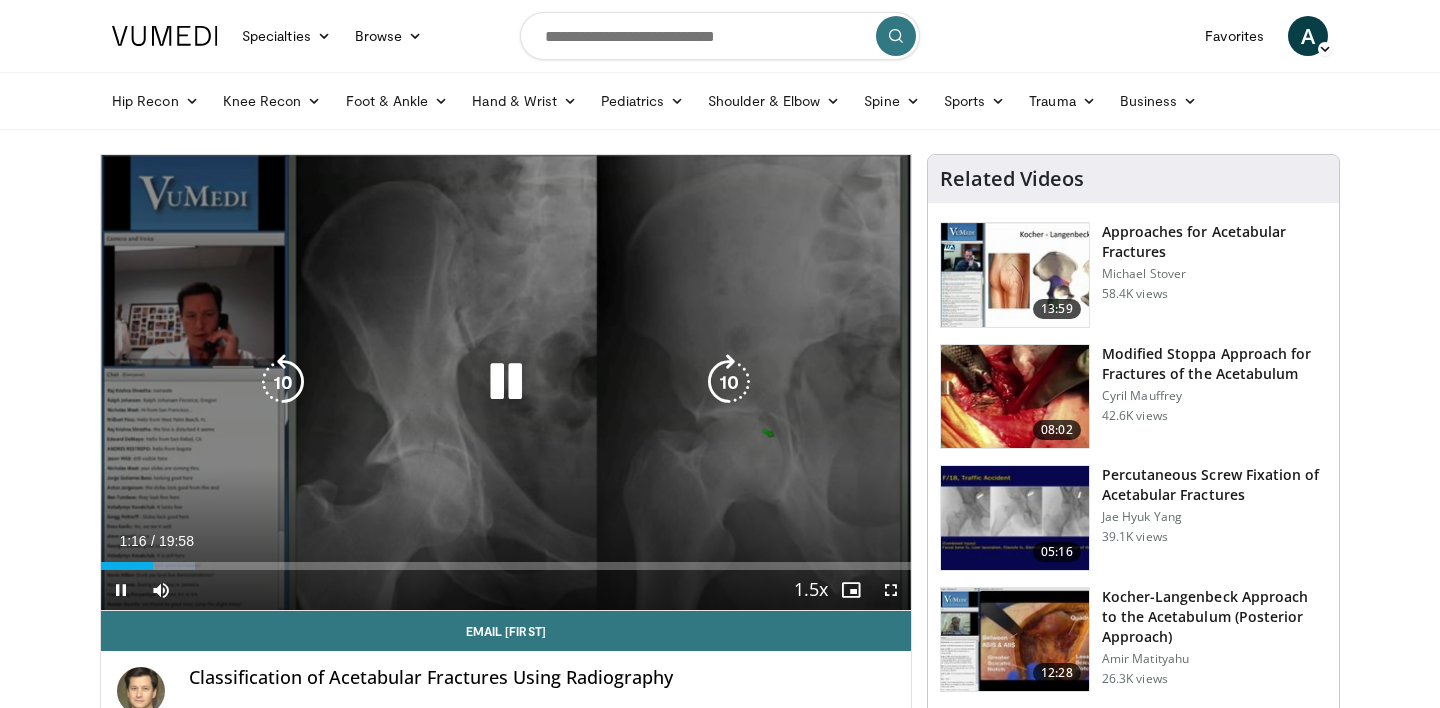 click at bounding box center (506, 382) 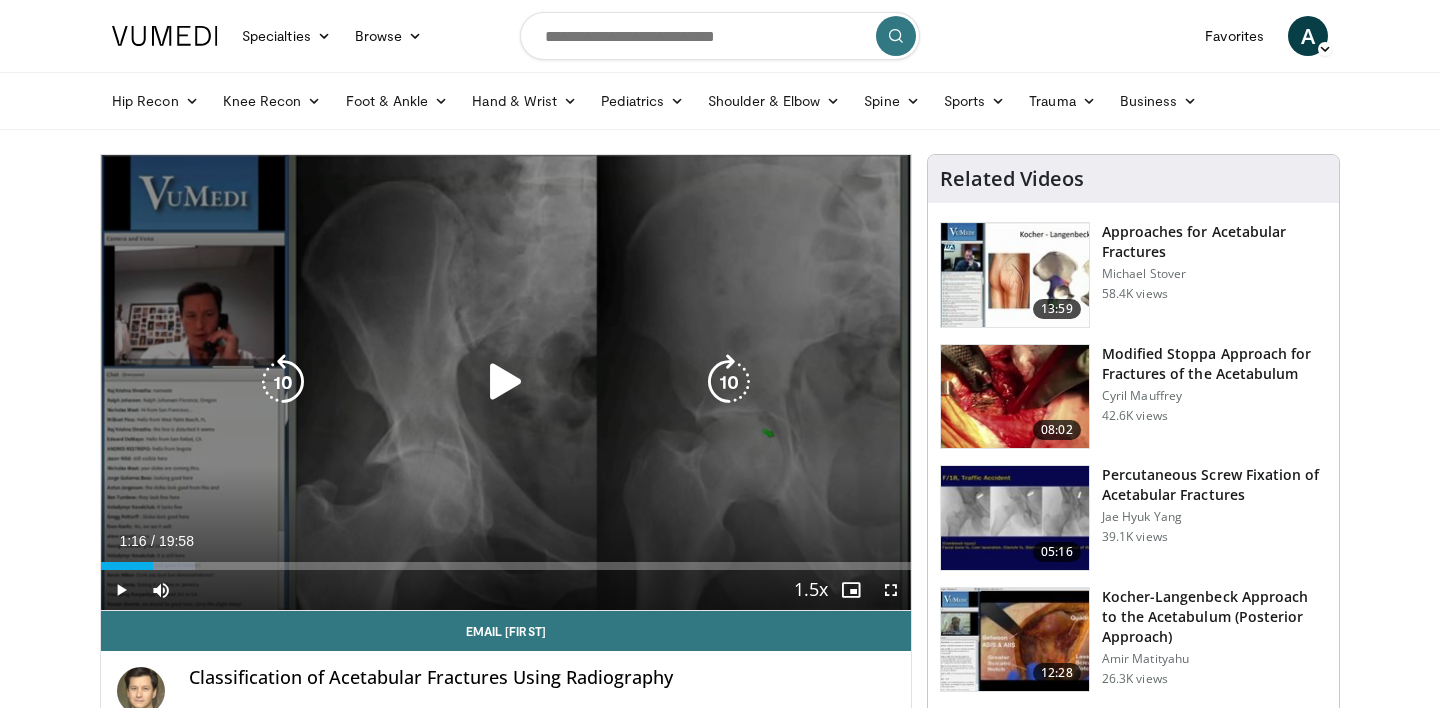 click at bounding box center [506, 382] 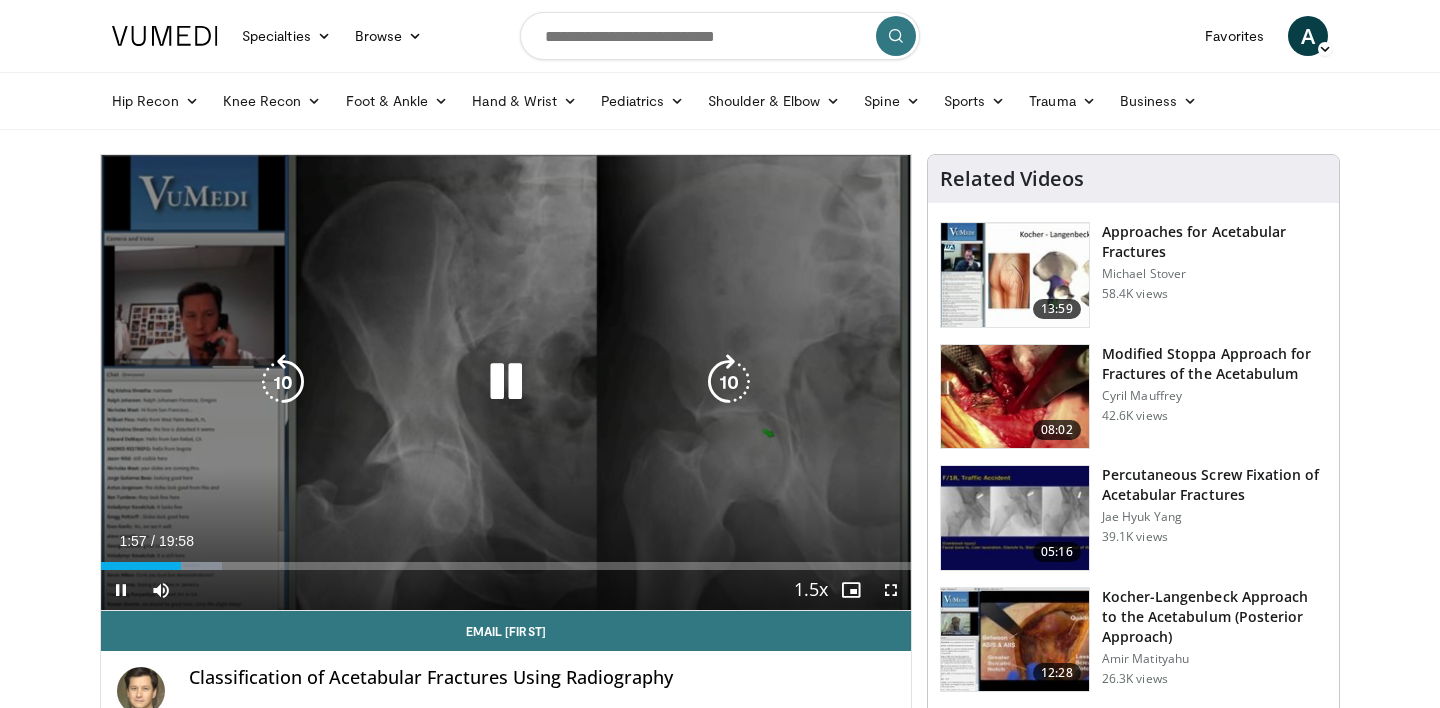 click at bounding box center (506, 382) 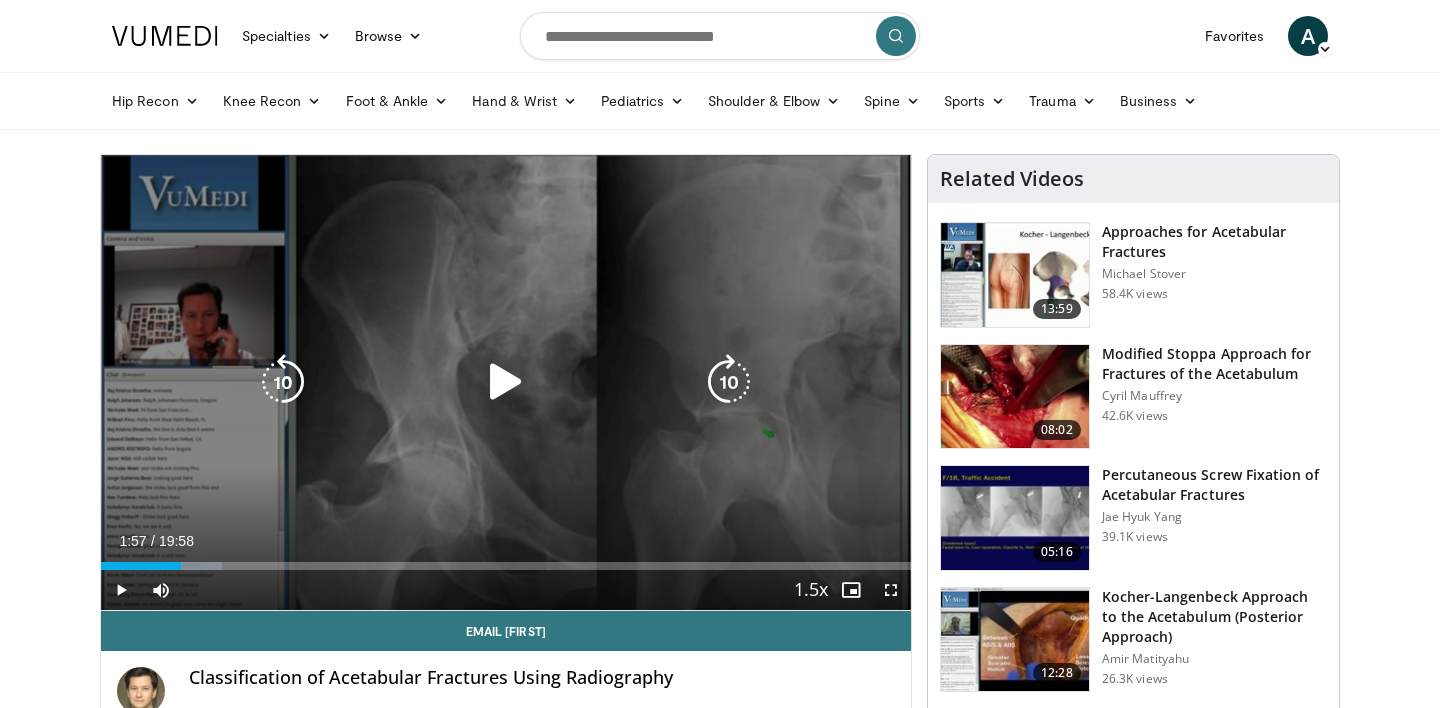 type 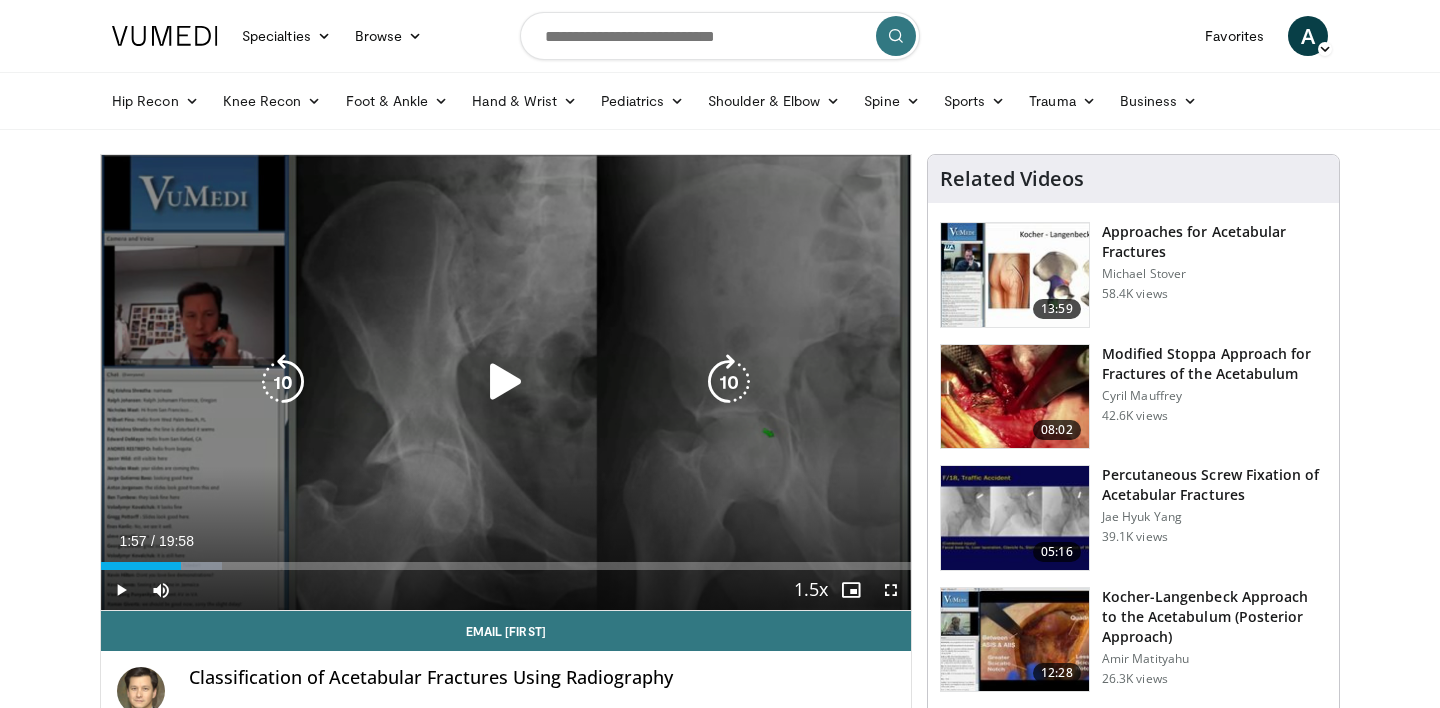 click at bounding box center [506, 382] 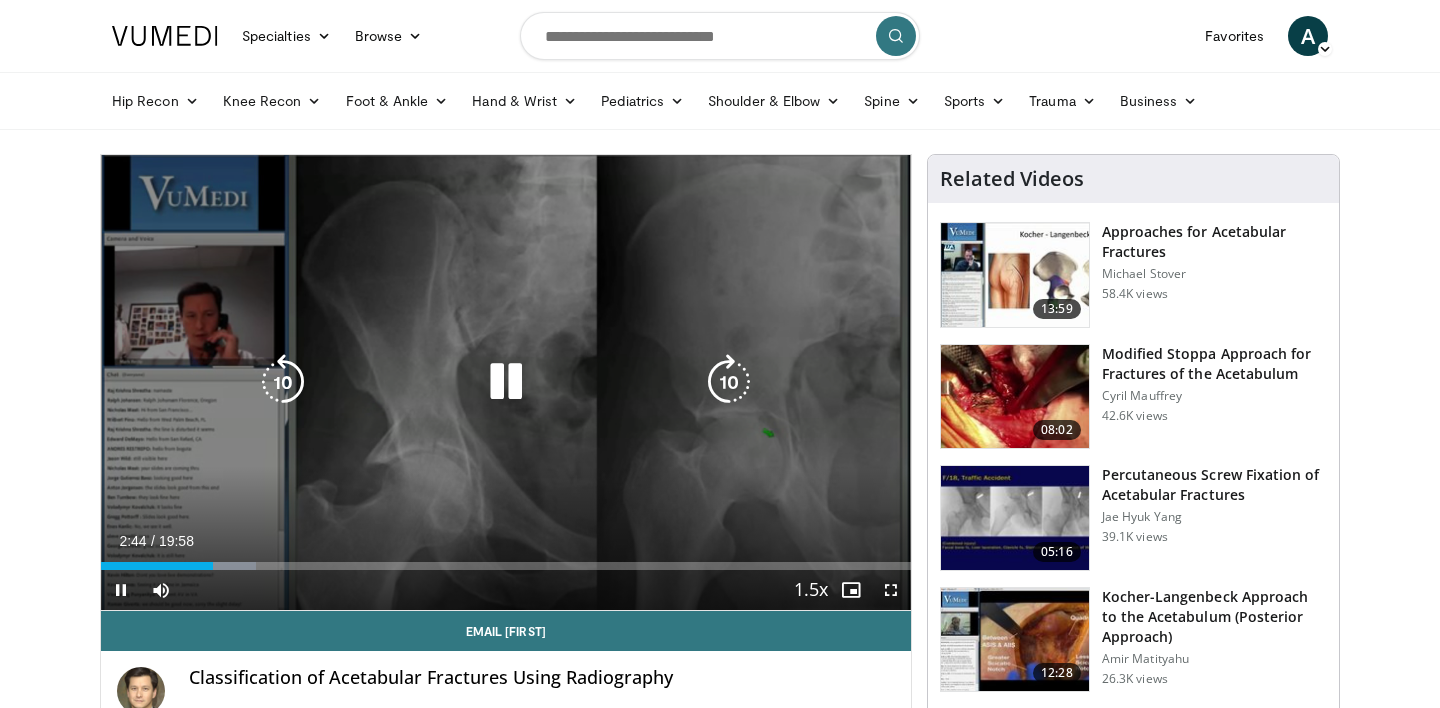 click at bounding box center [506, 382] 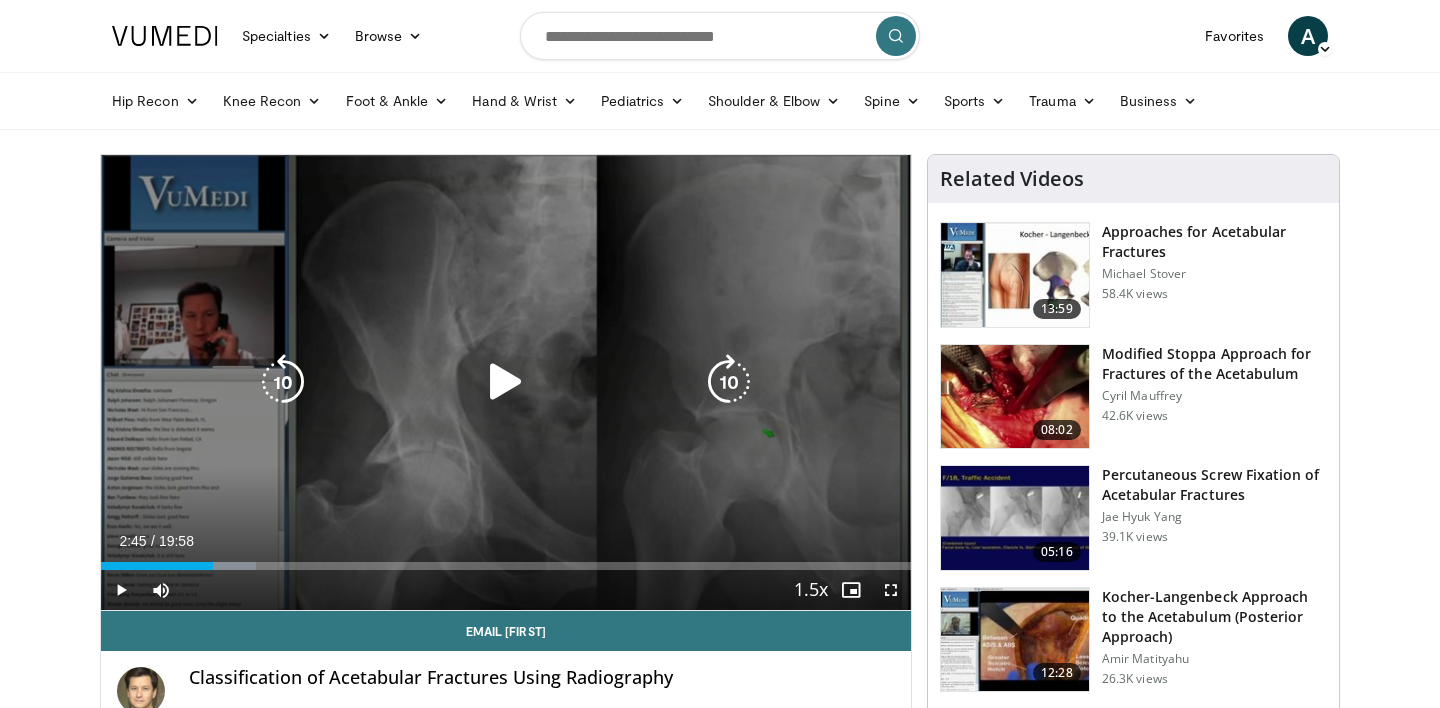 click at bounding box center [506, 382] 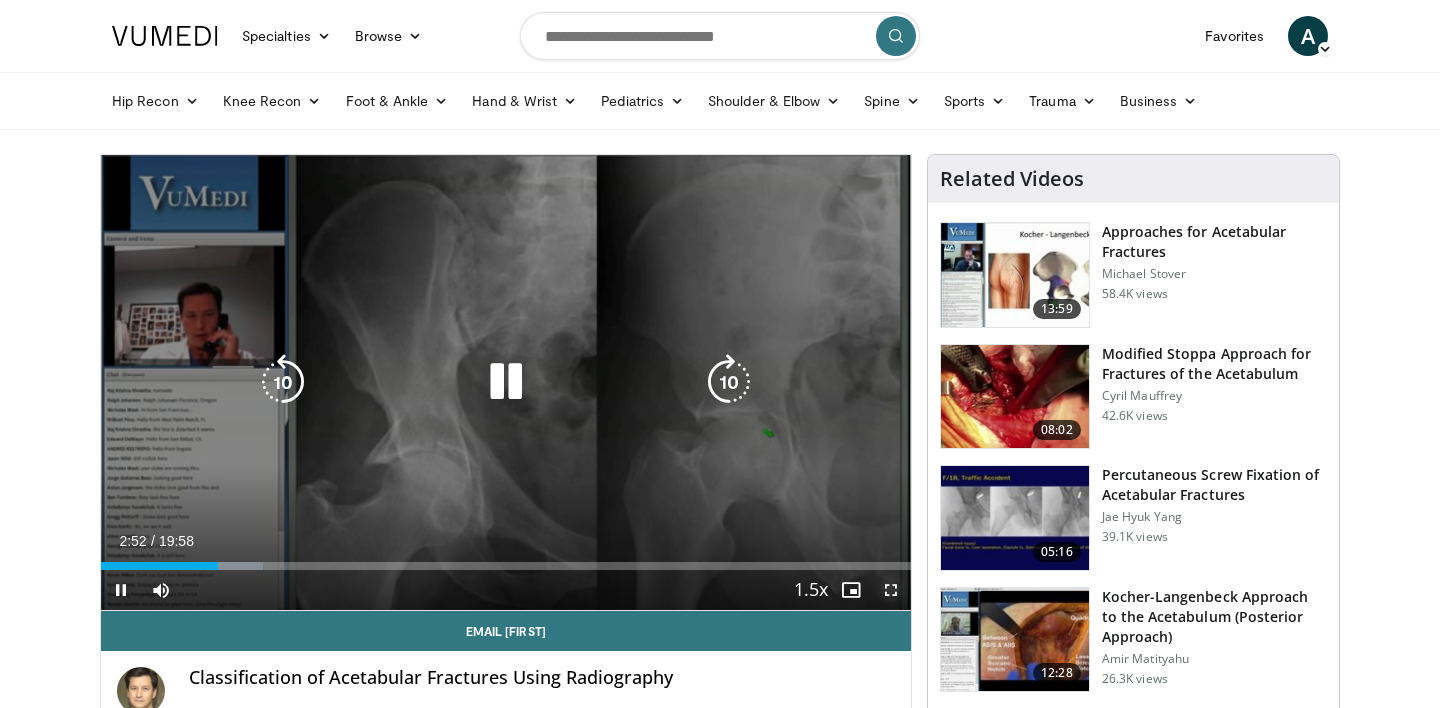 click at bounding box center [891, 590] 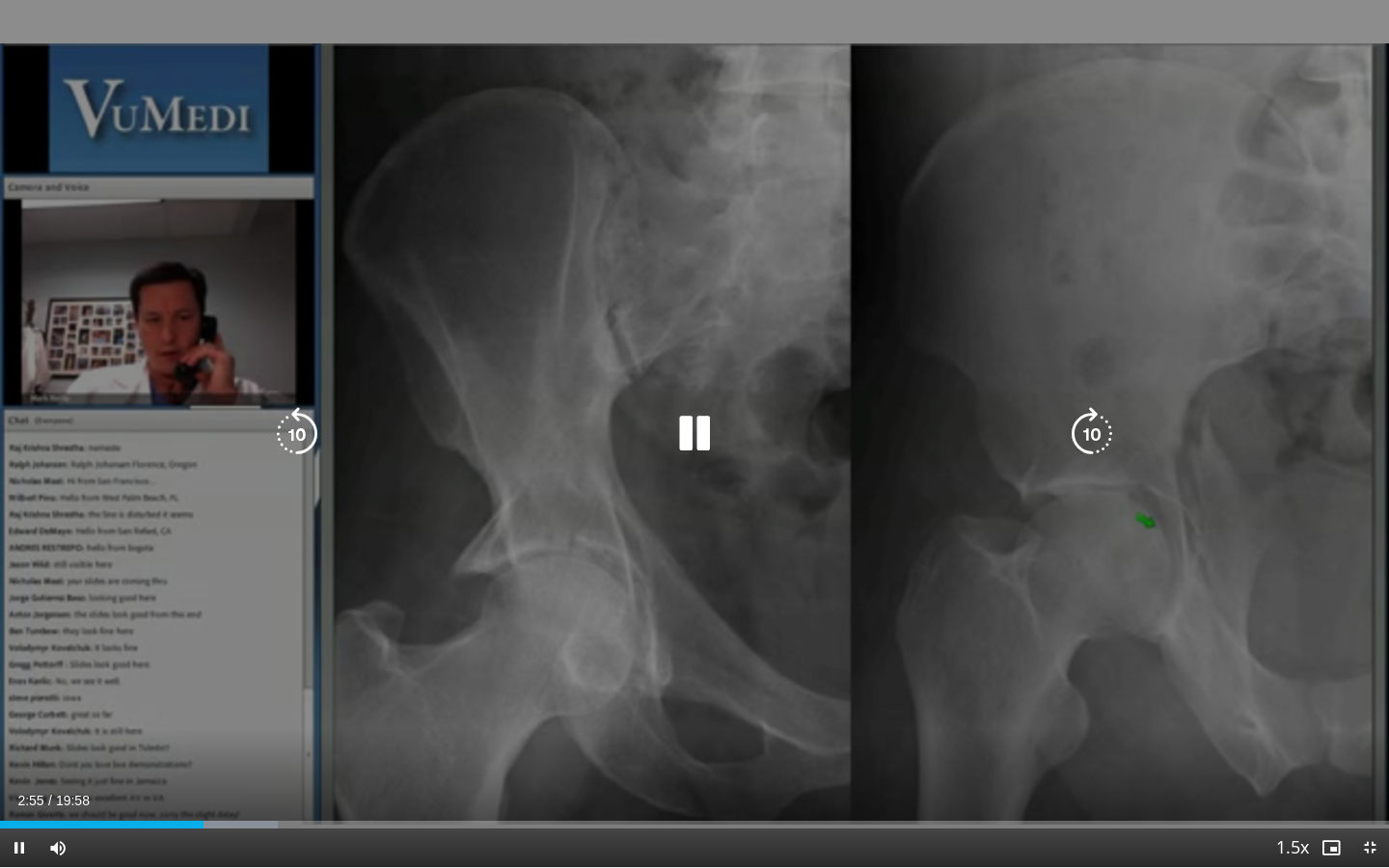 click at bounding box center [297, 434] 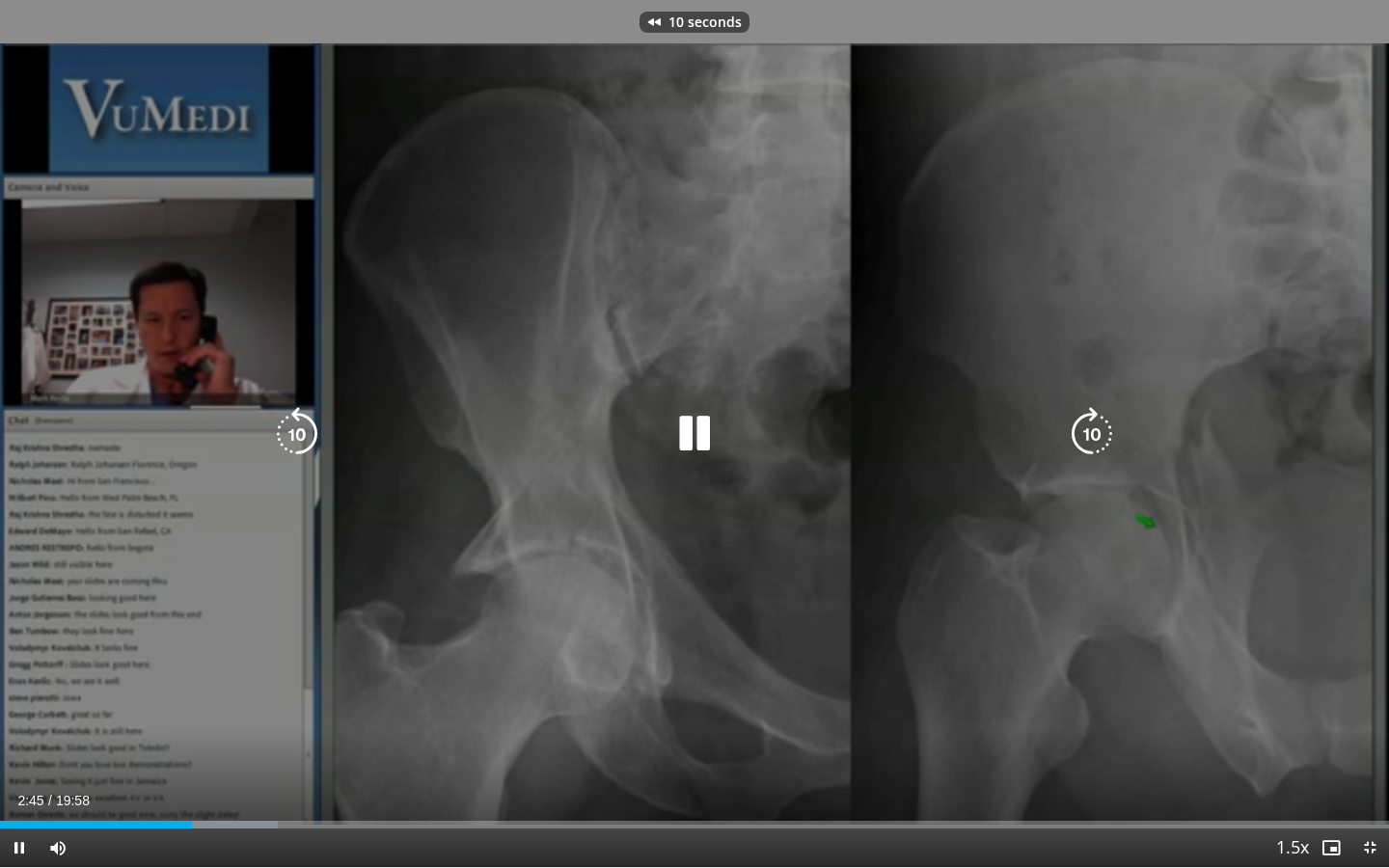 click at bounding box center (297, 434) 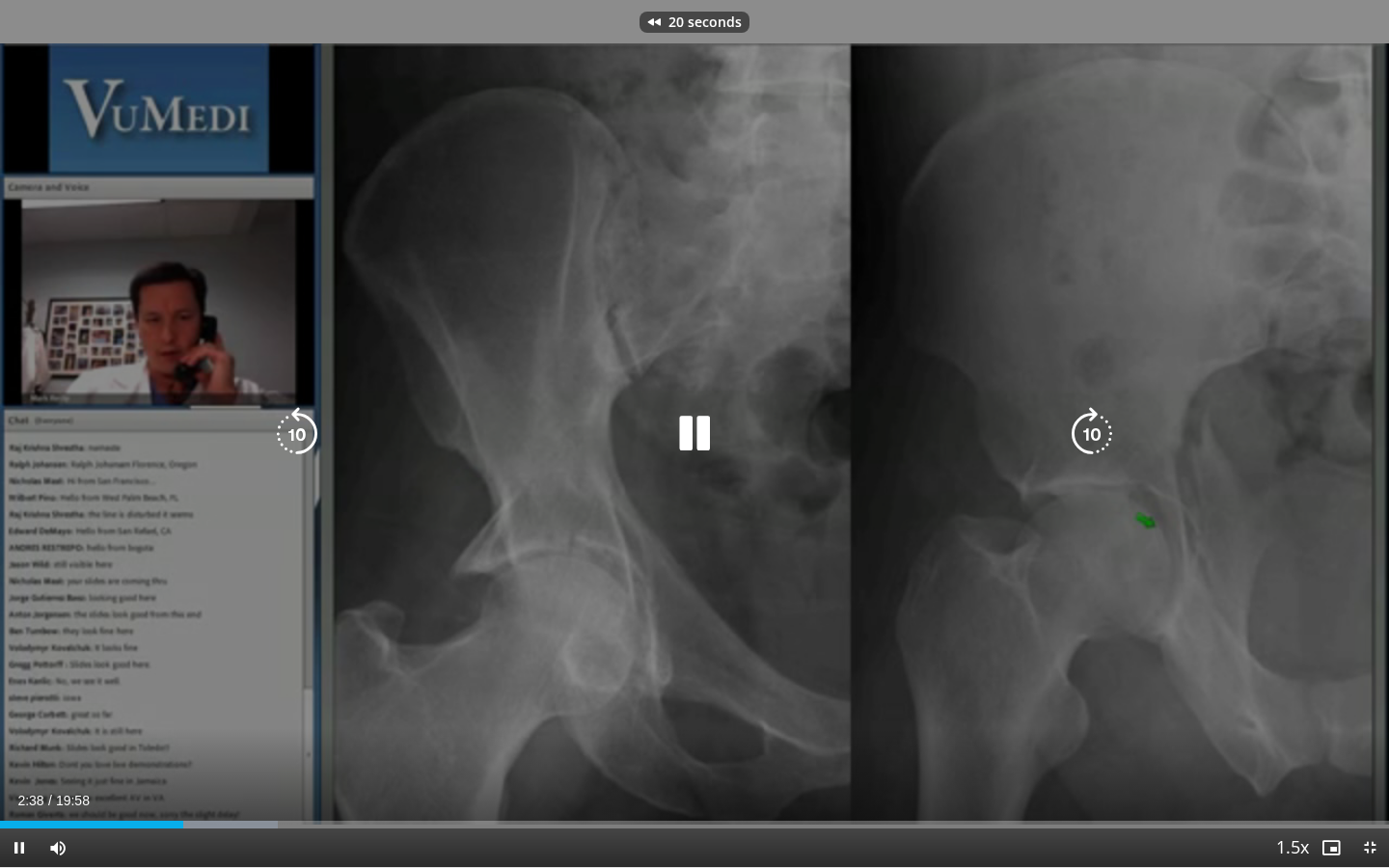 click at bounding box center [297, 434] 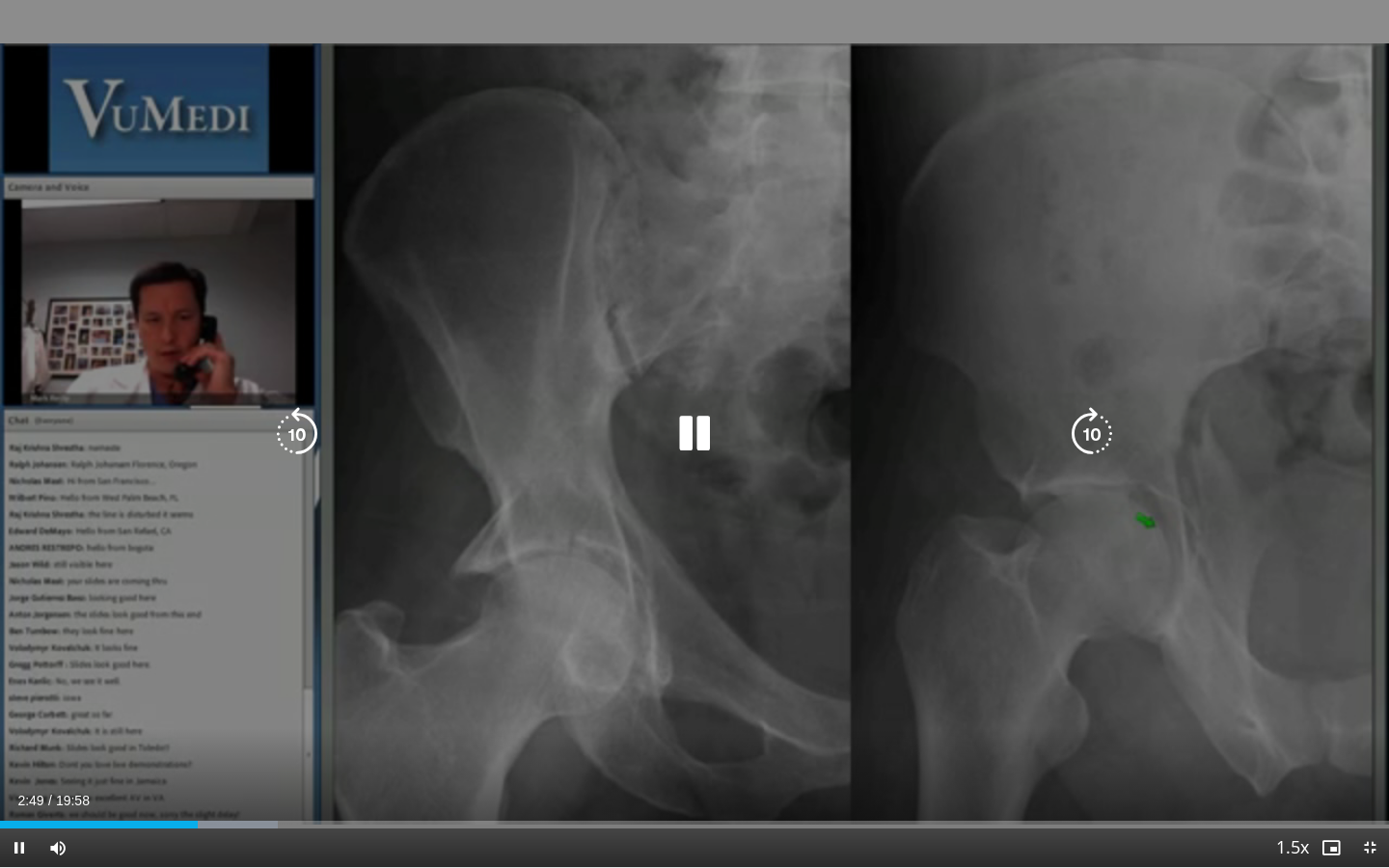 click at bounding box center (694, 434) 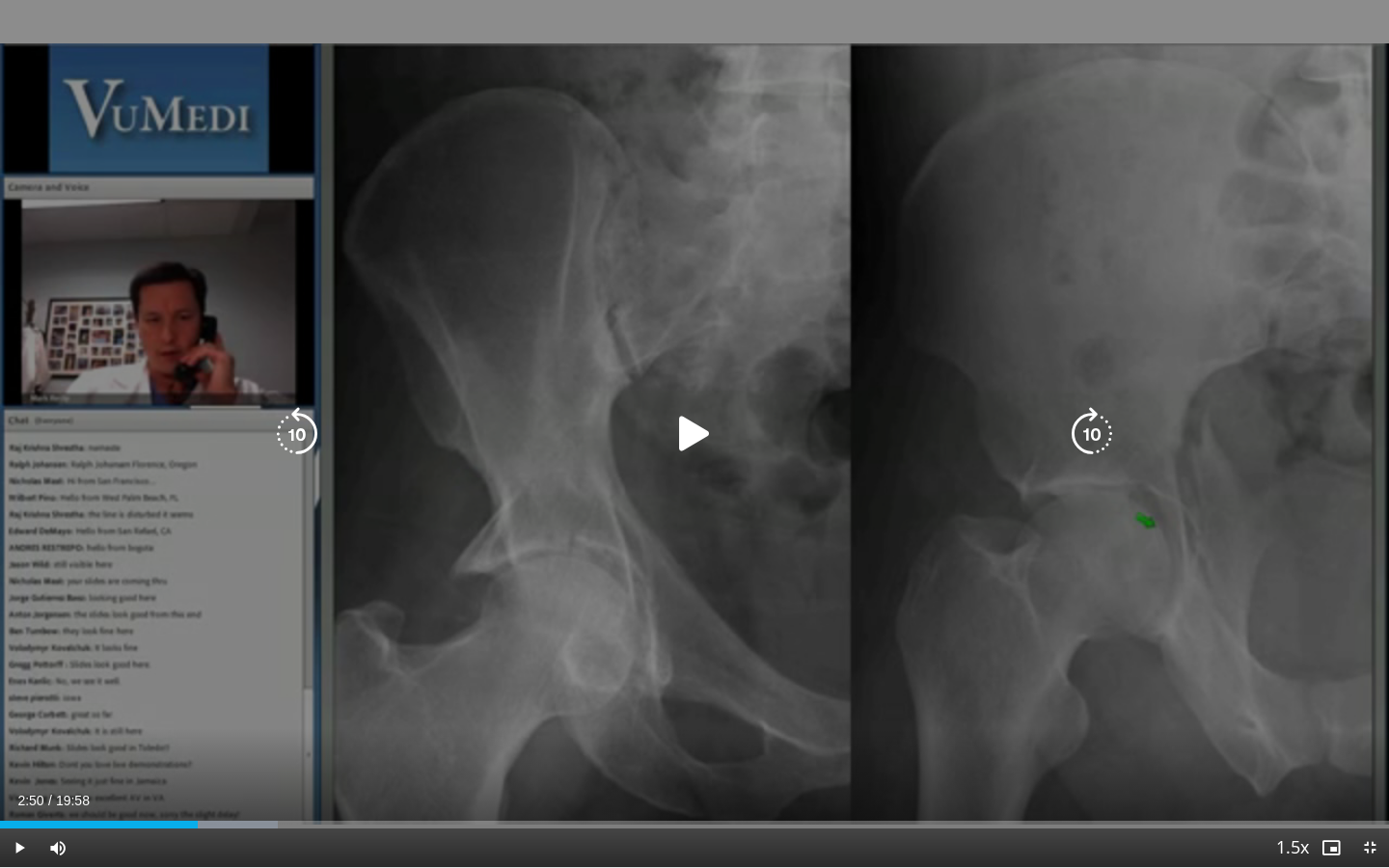 click at bounding box center [694, 434] 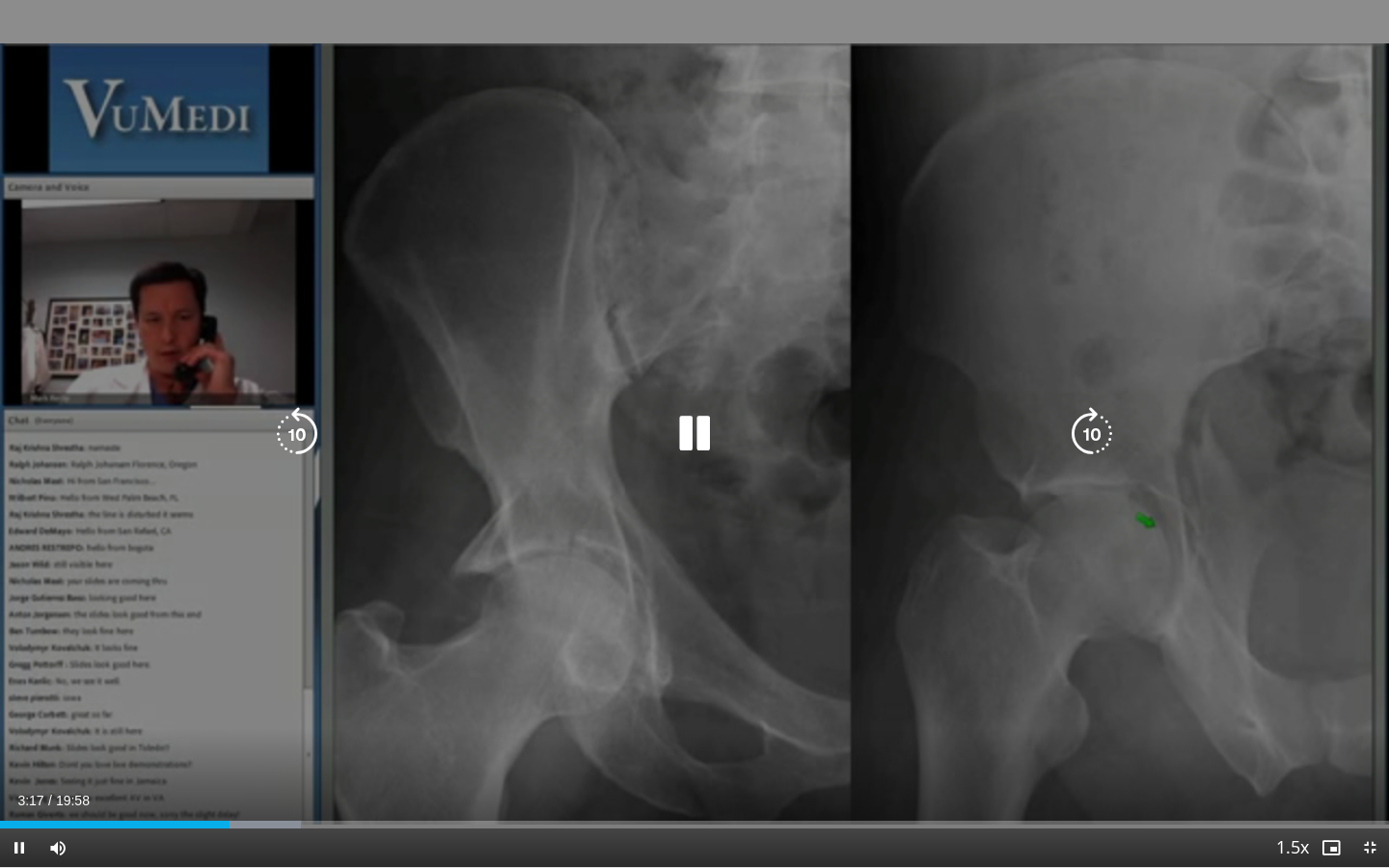 click at bounding box center (694, 434) 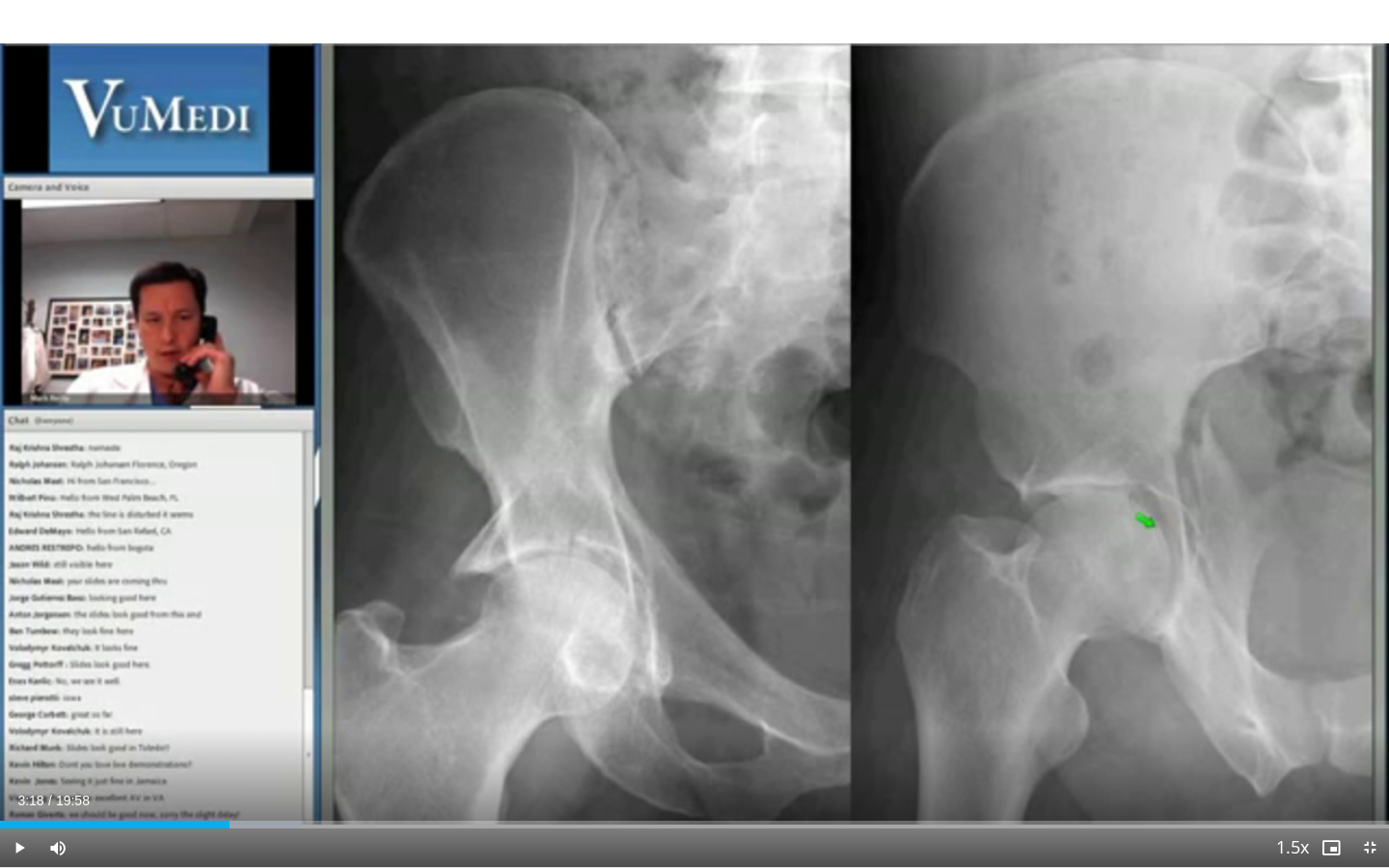 click on "30 seconds
Tap to unmute" at bounding box center (694, 433) 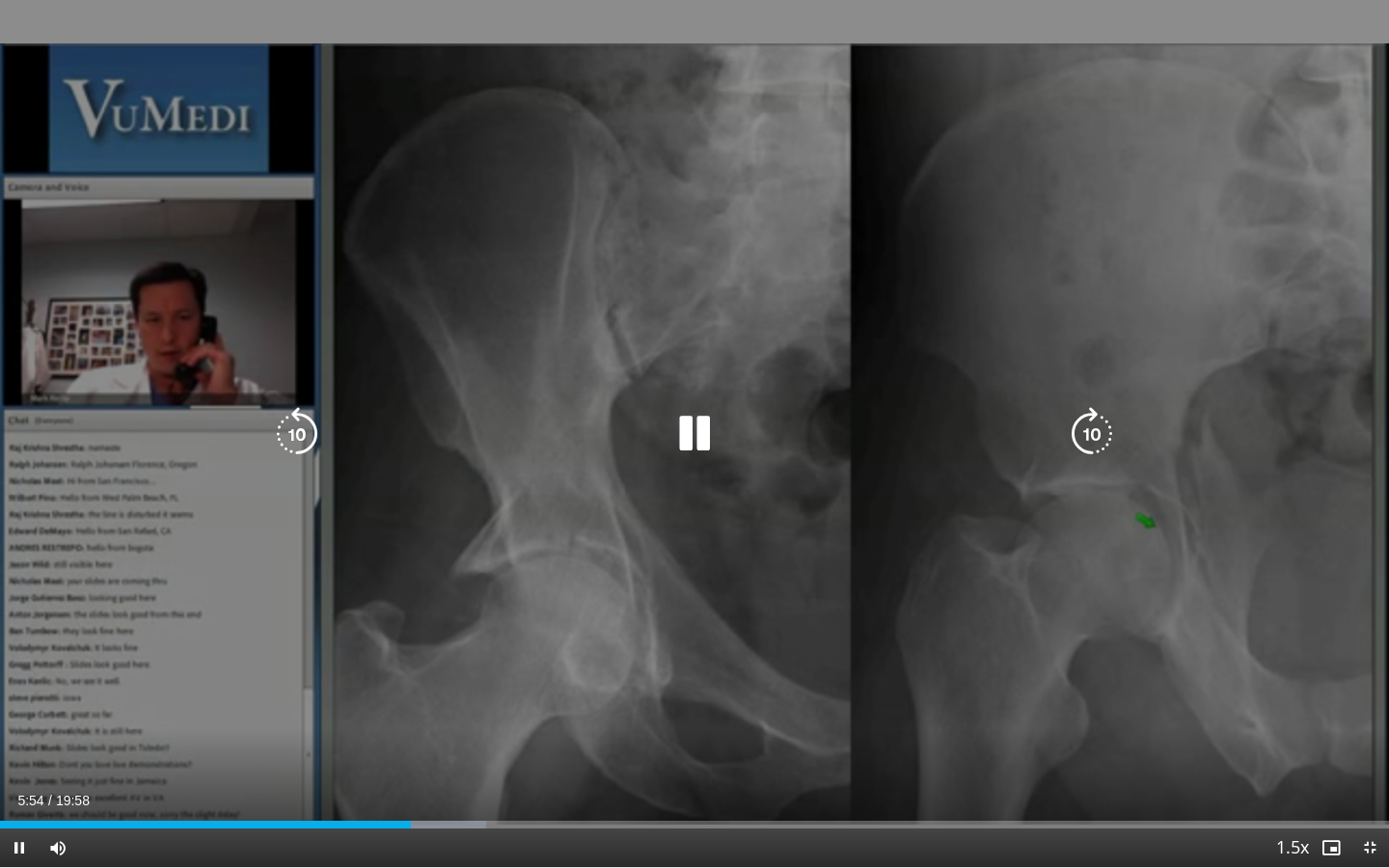 click at bounding box center [694, 434] 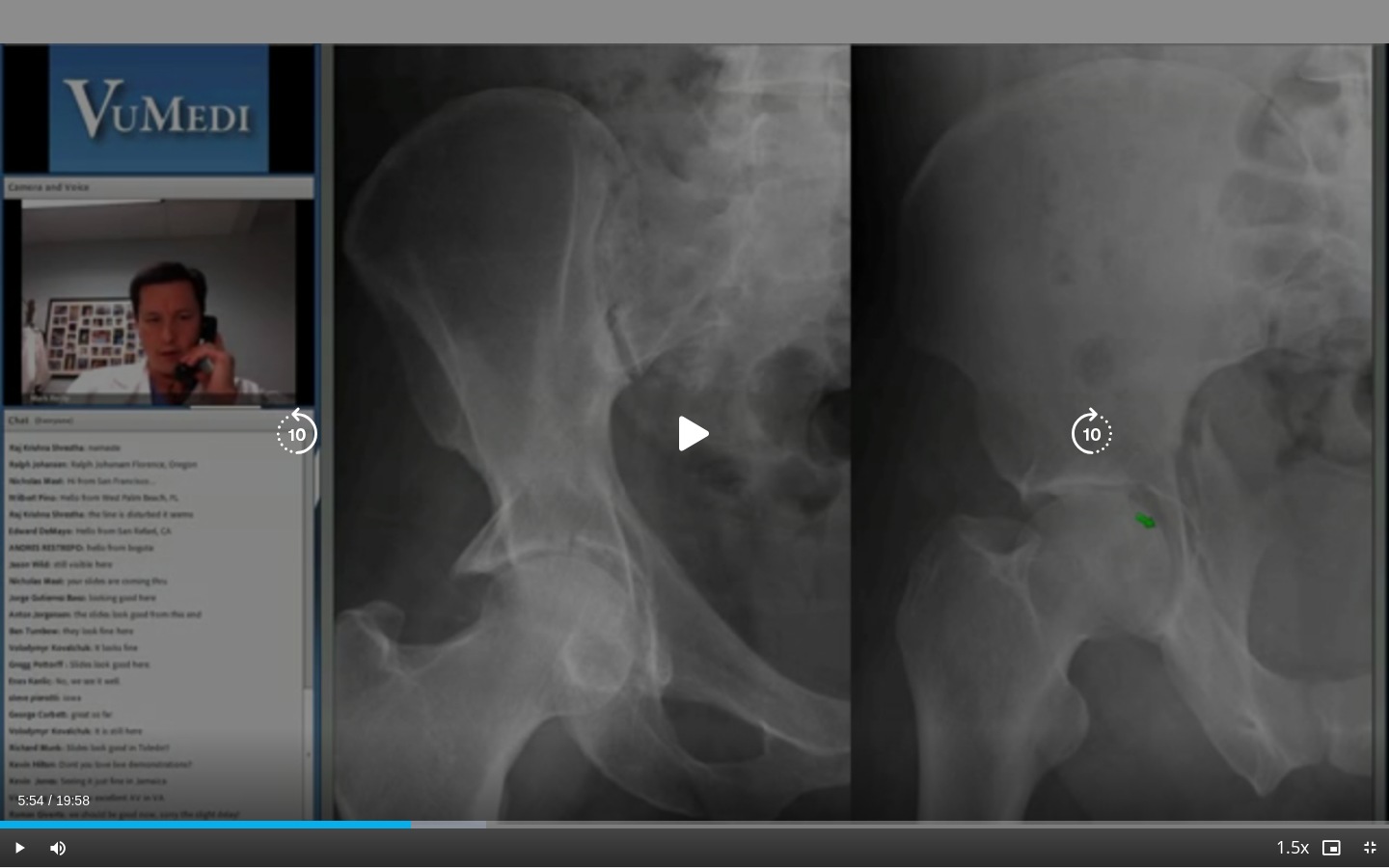 click at bounding box center [694, 434] 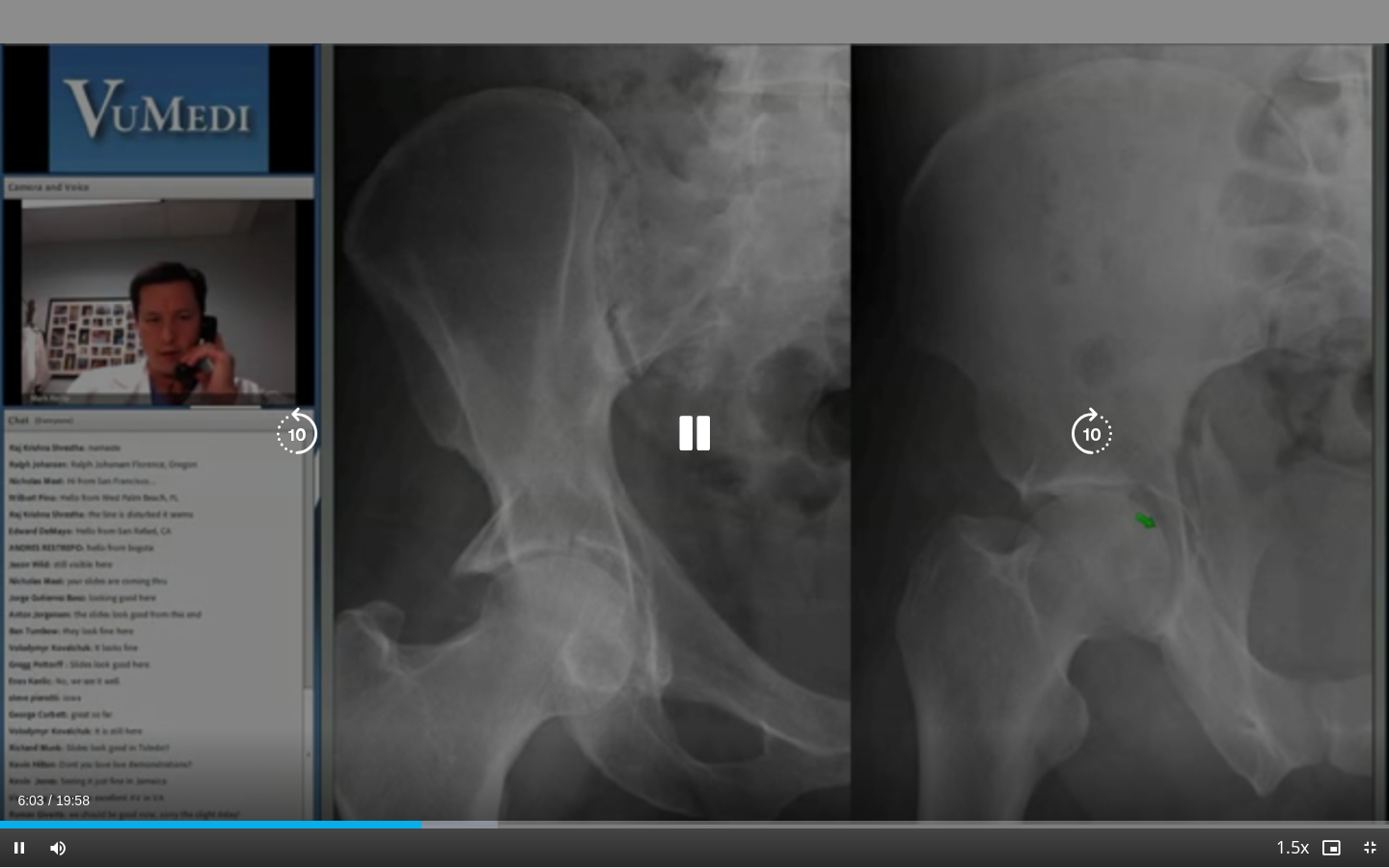 click at bounding box center (694, 434) 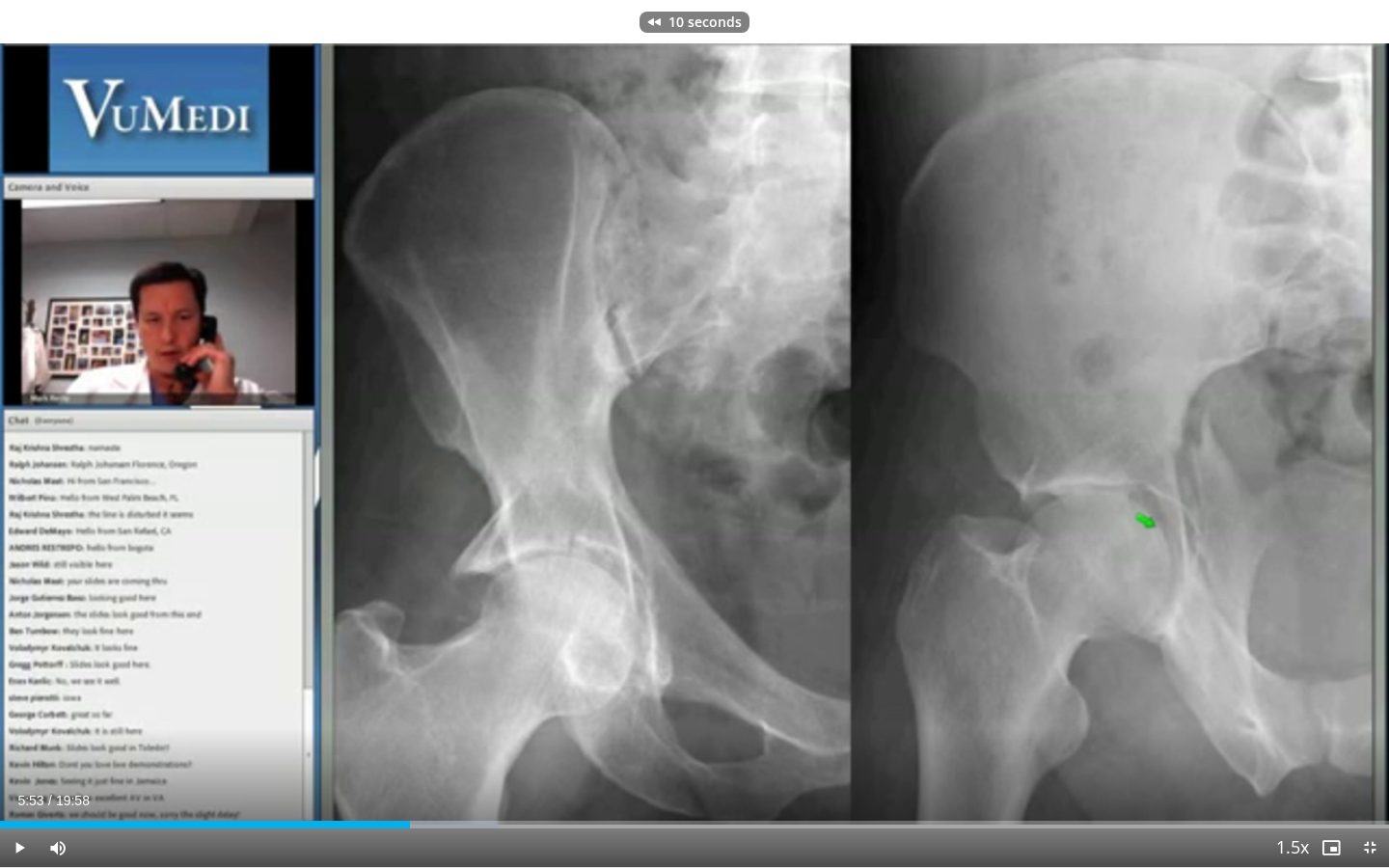 click on "10 seconds
Tap to unmute" at bounding box center [694, 433] 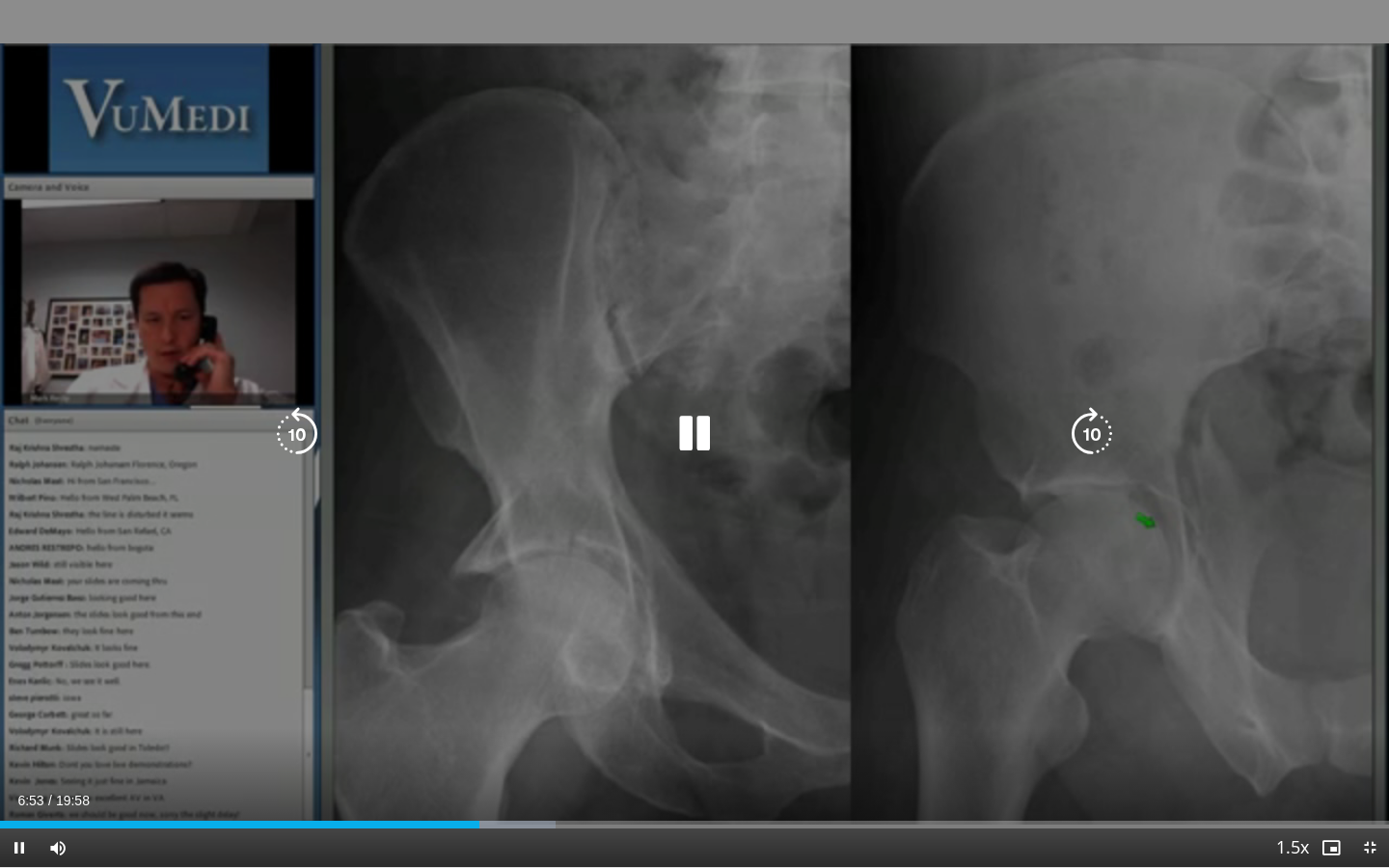 click on "10 seconds
Tap to unmute" at bounding box center [694, 433] 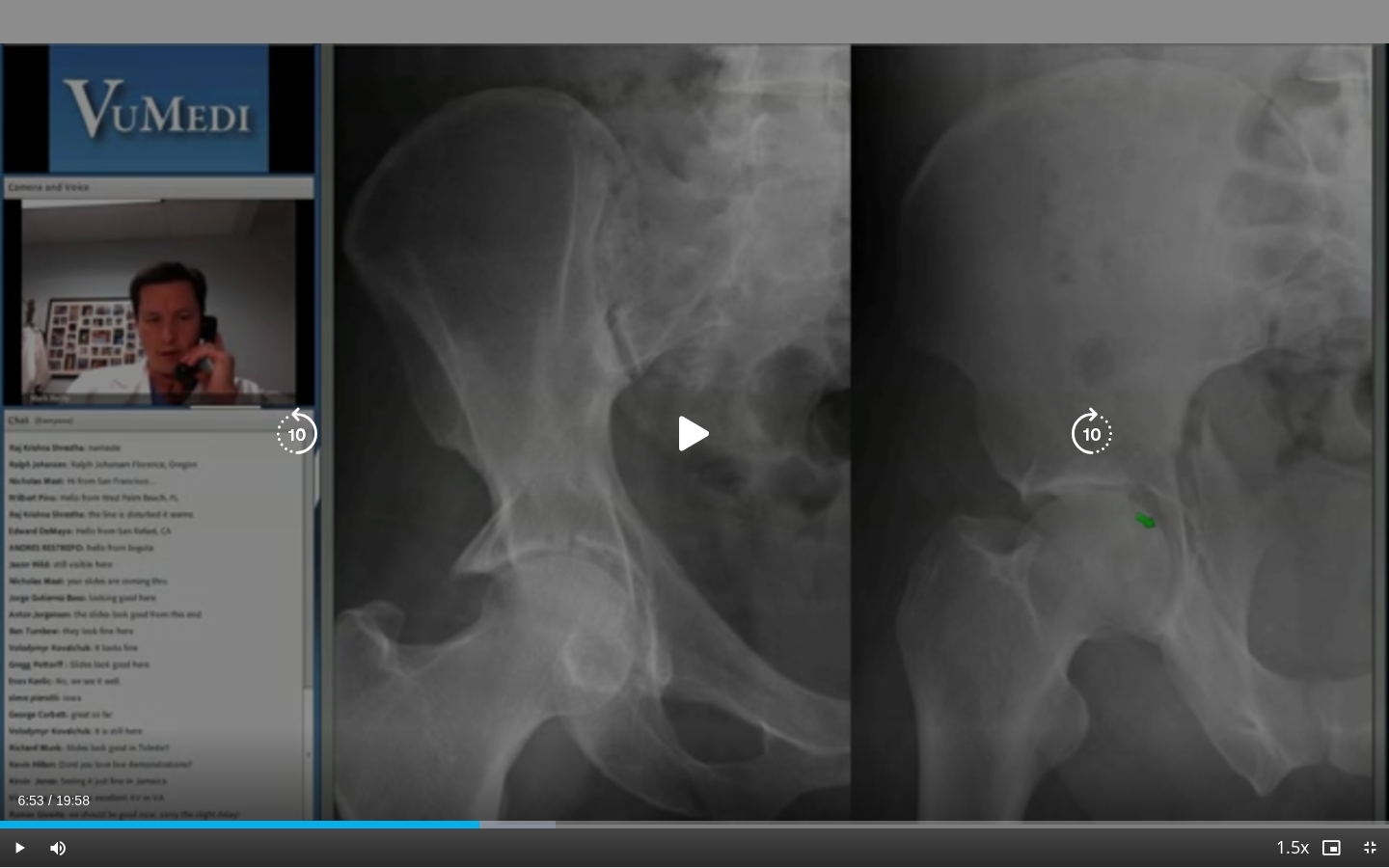 click at bounding box center (694, 434) 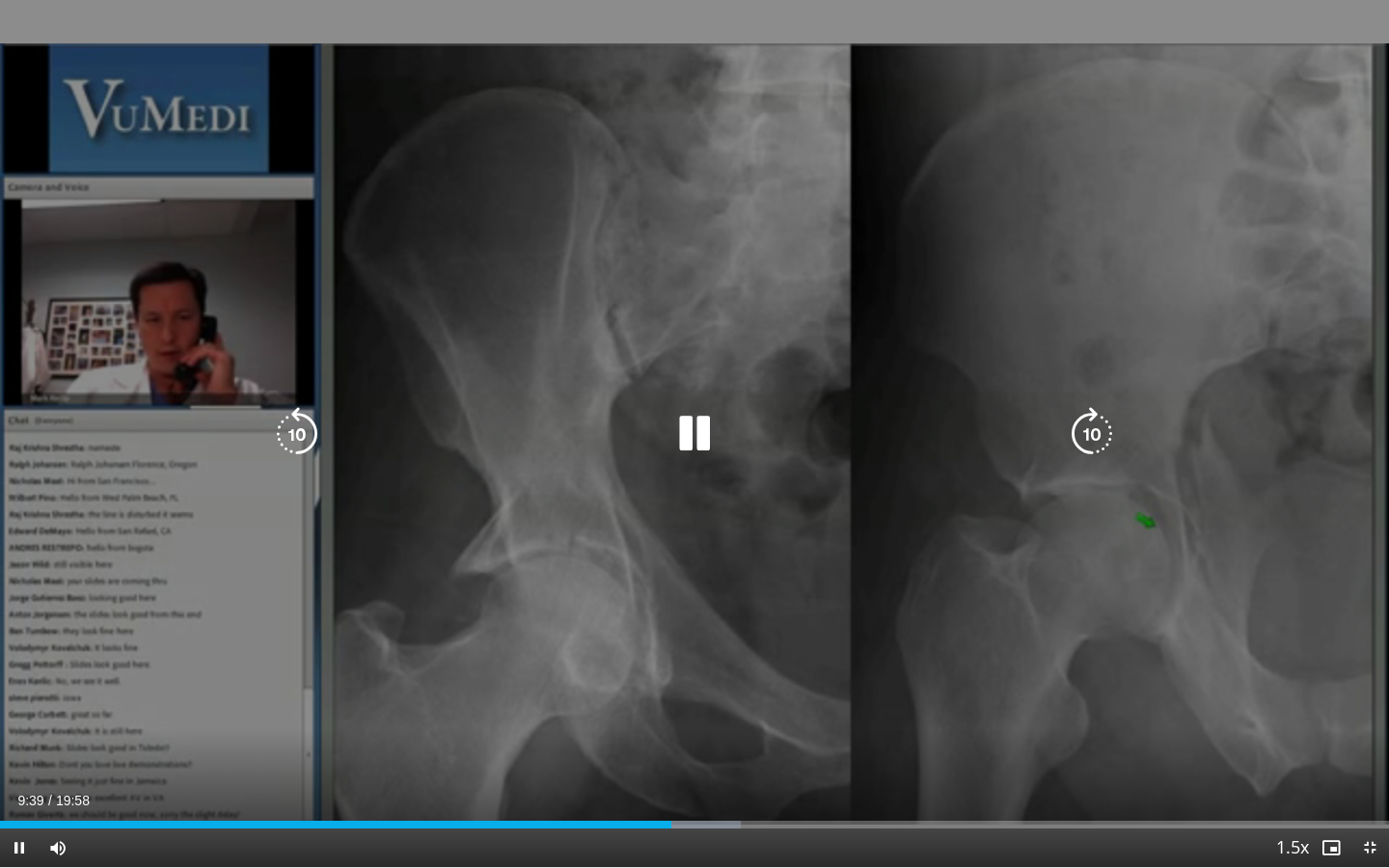 click at bounding box center (694, 434) 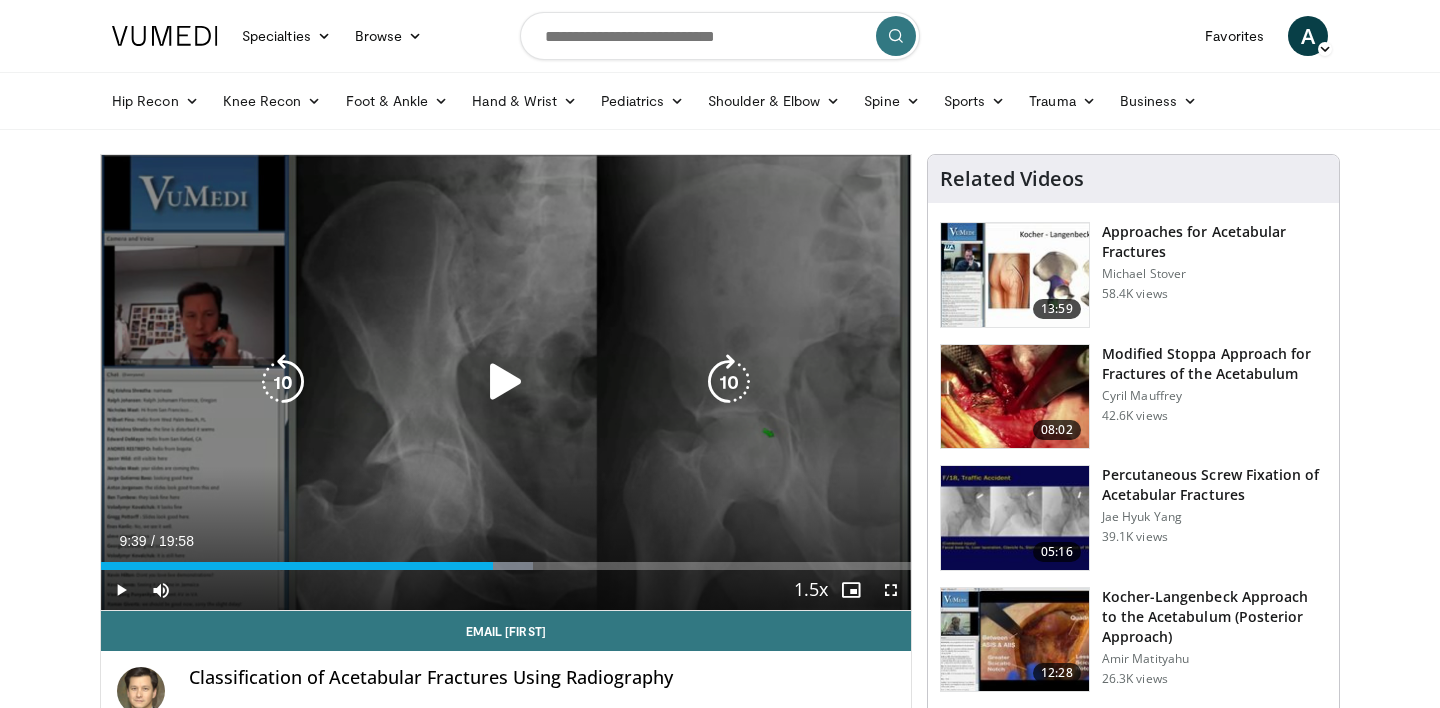 click on "10 seconds
Tap to unmute" at bounding box center (506, 382) 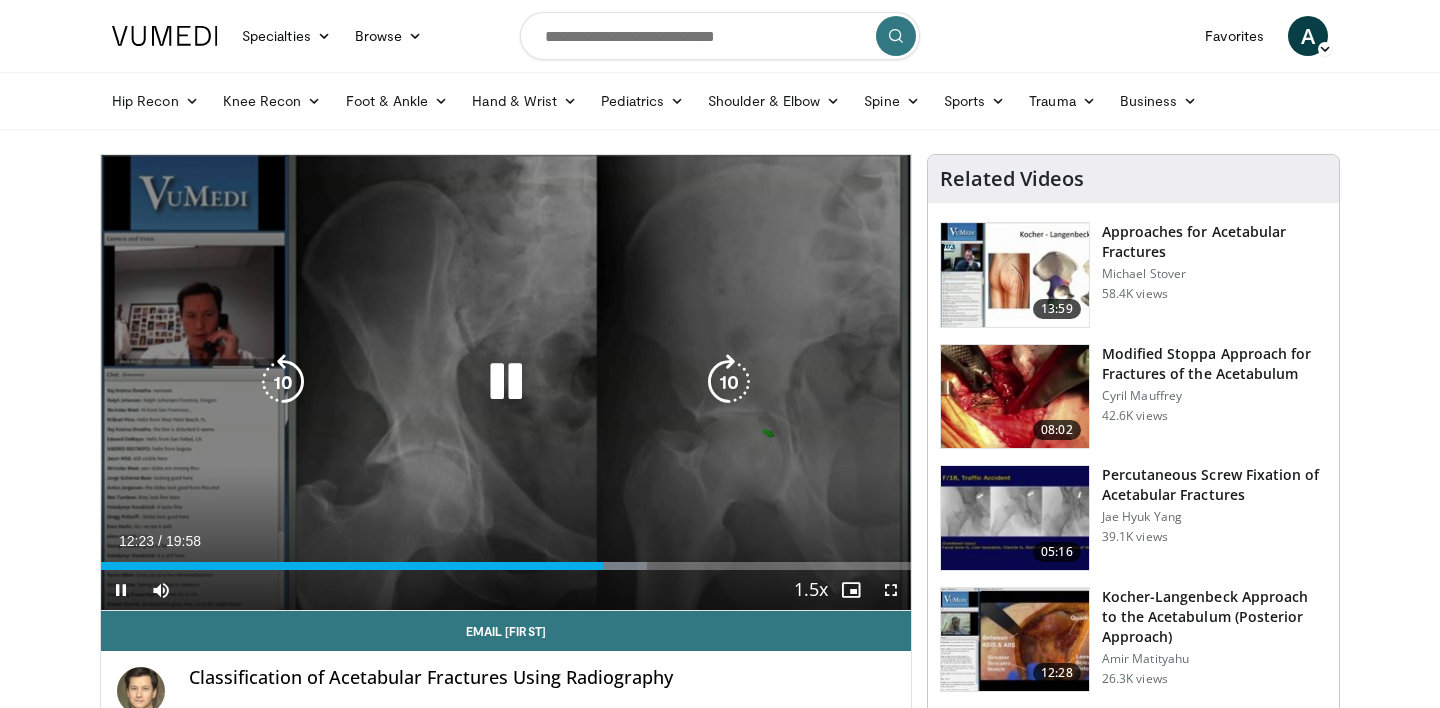 click on "10 seconds
Tap to unmute" at bounding box center (506, 382) 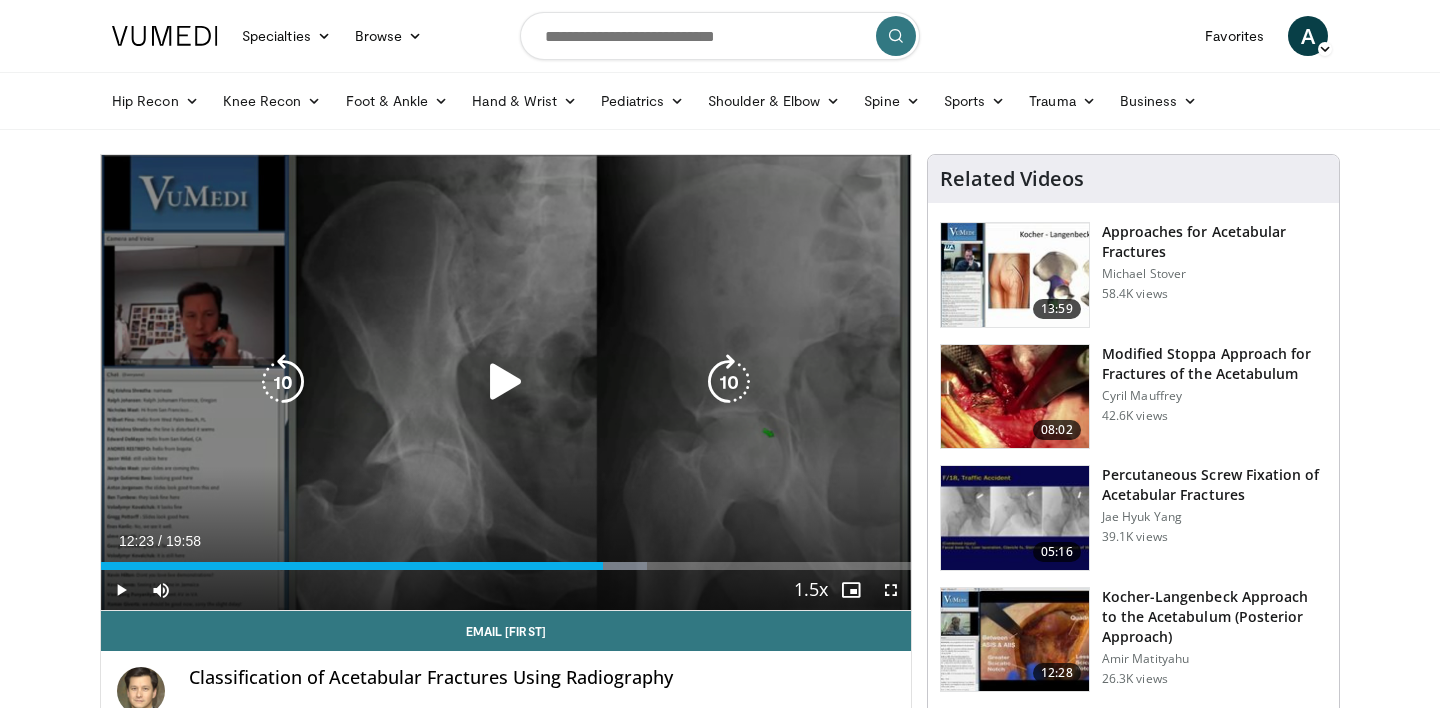 click at bounding box center [506, 382] 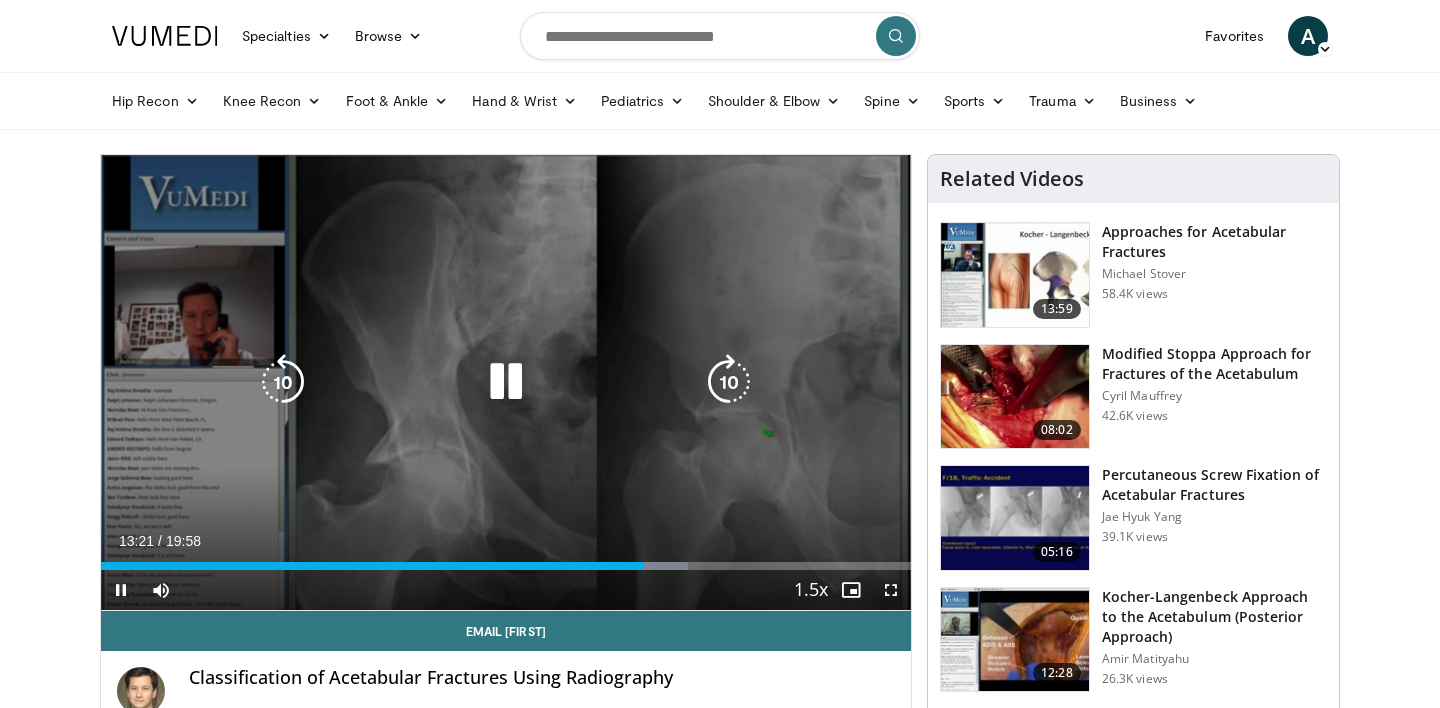 click at bounding box center [283, 382] 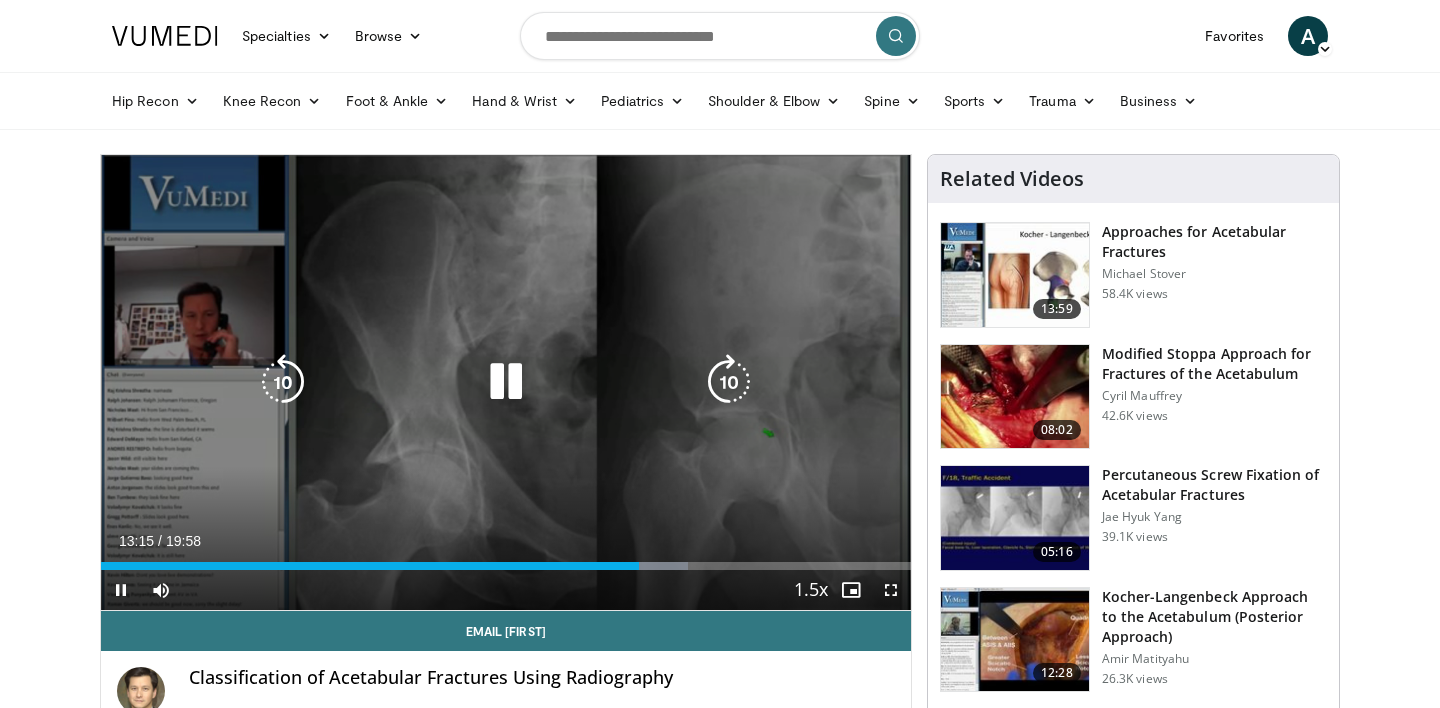click at bounding box center (283, 382) 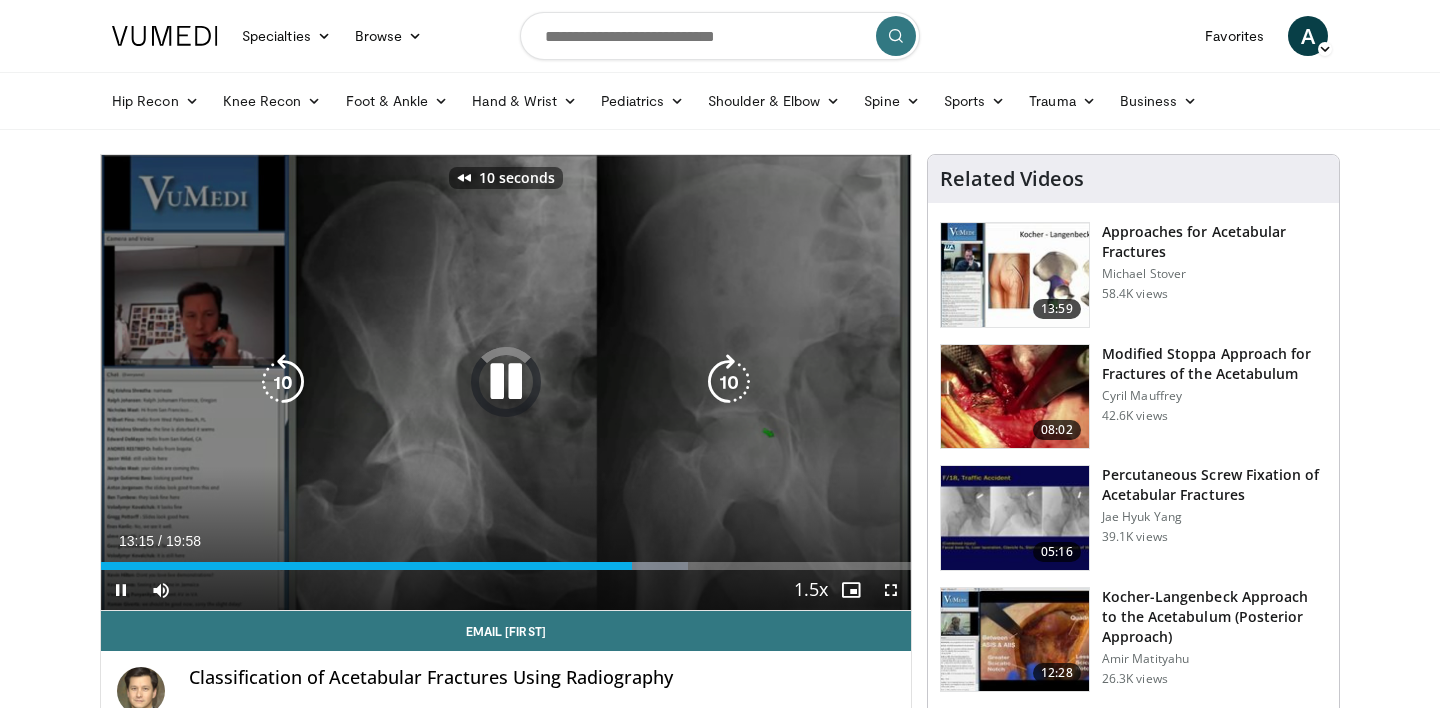 click at bounding box center (283, 382) 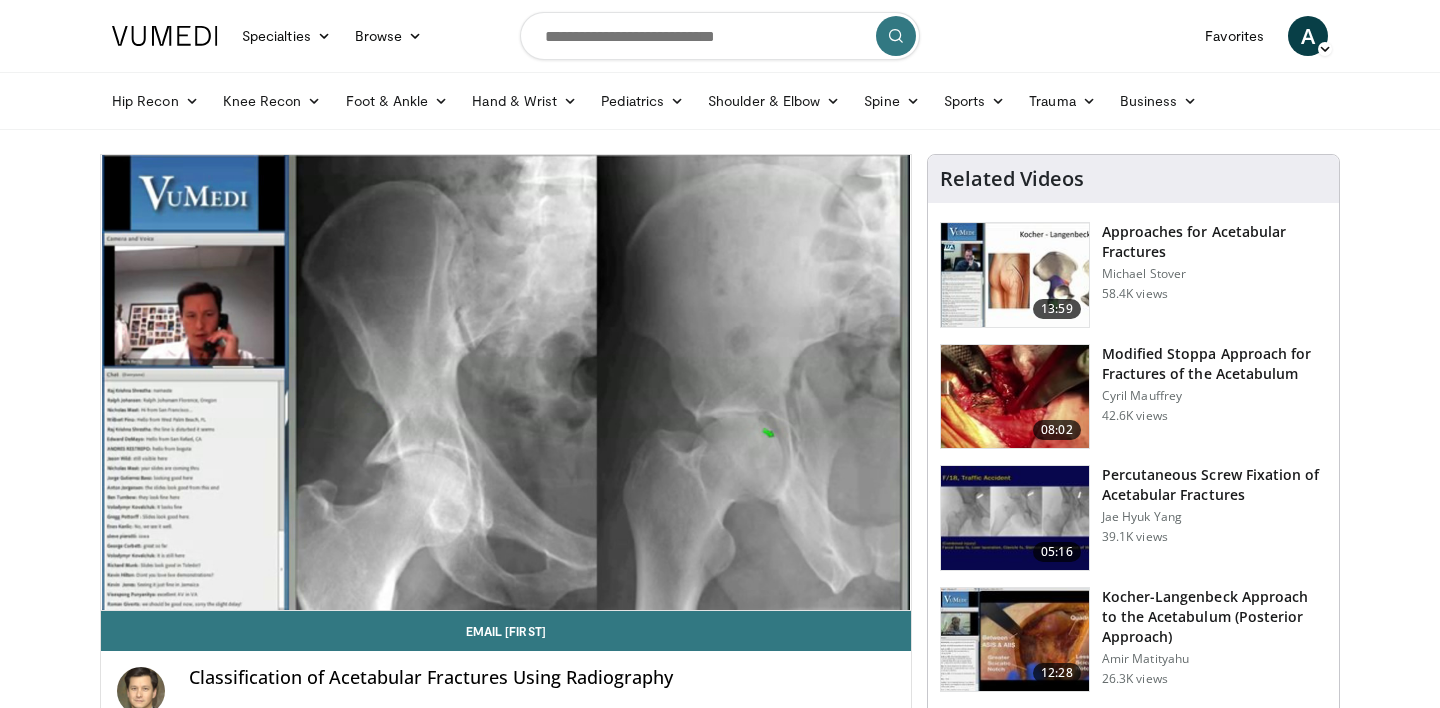 type 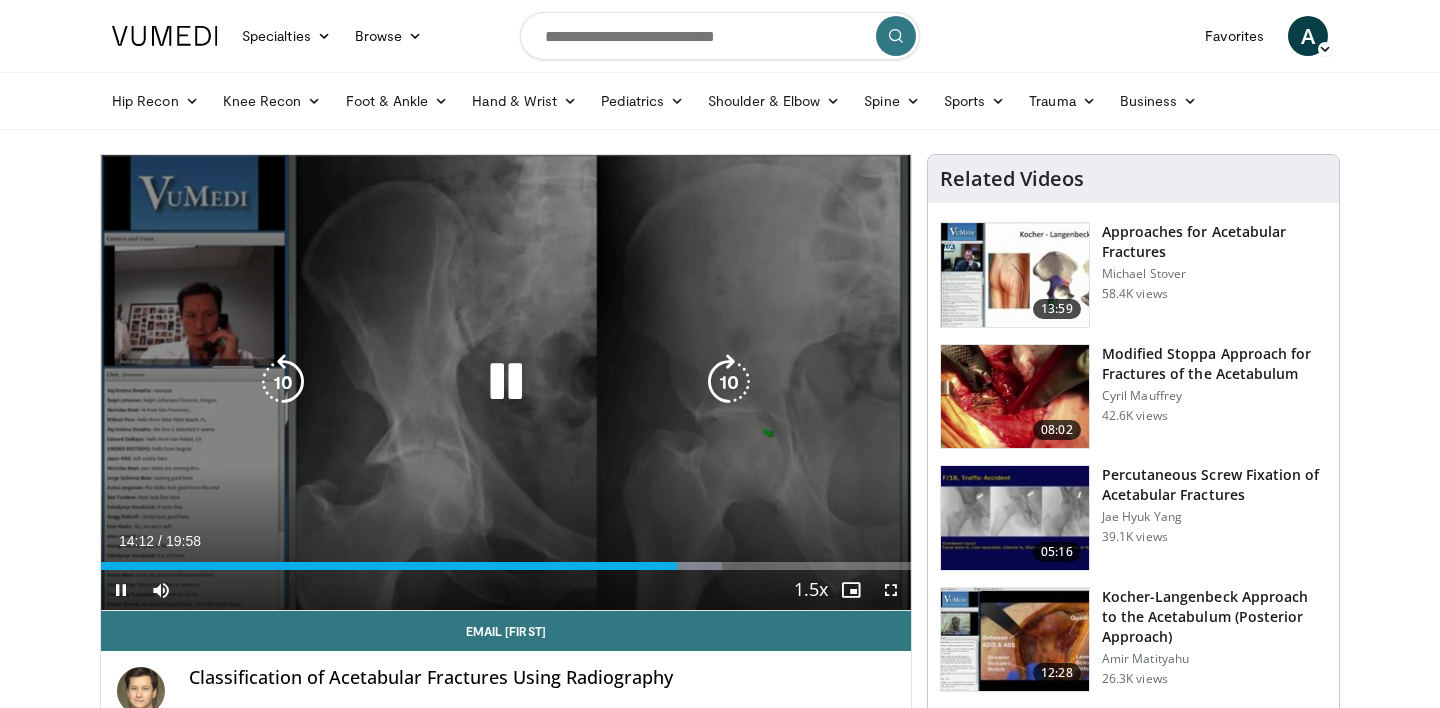 click at bounding box center (506, 382) 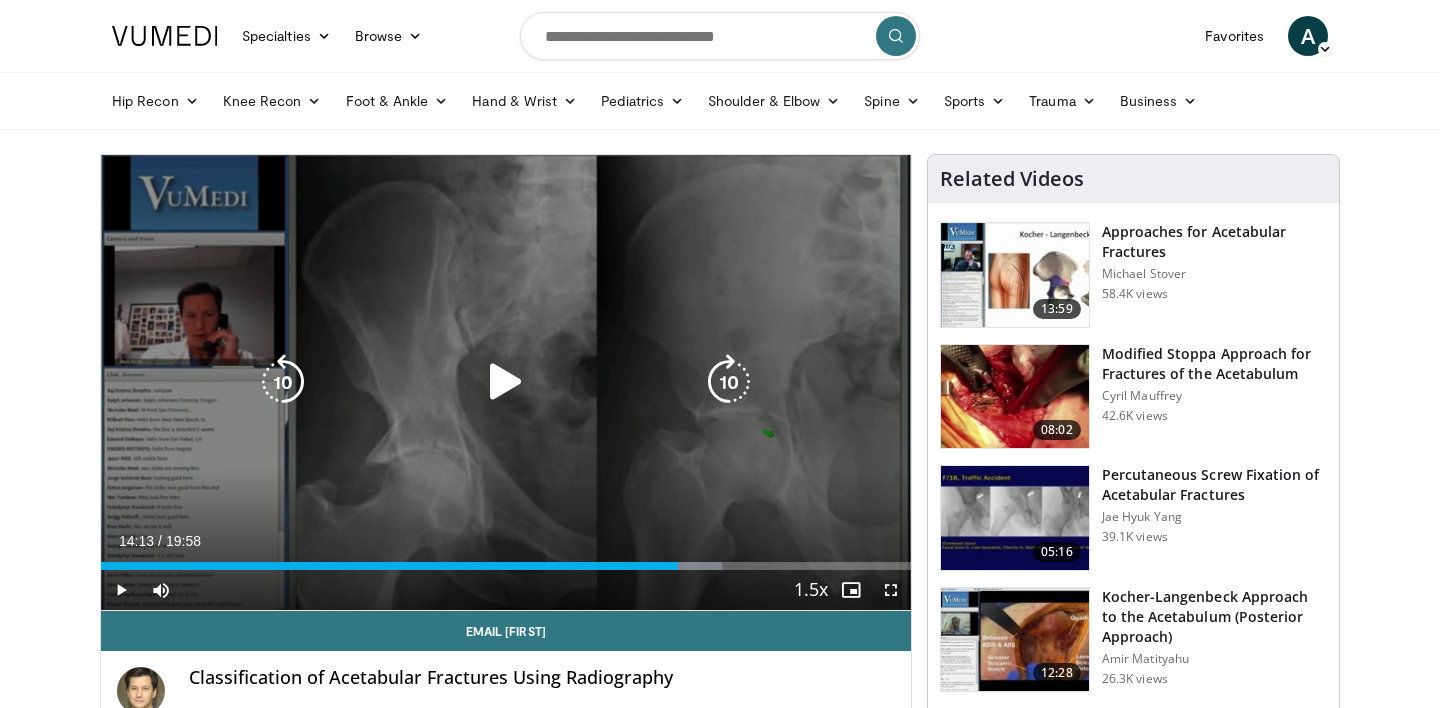 click at bounding box center [506, 382] 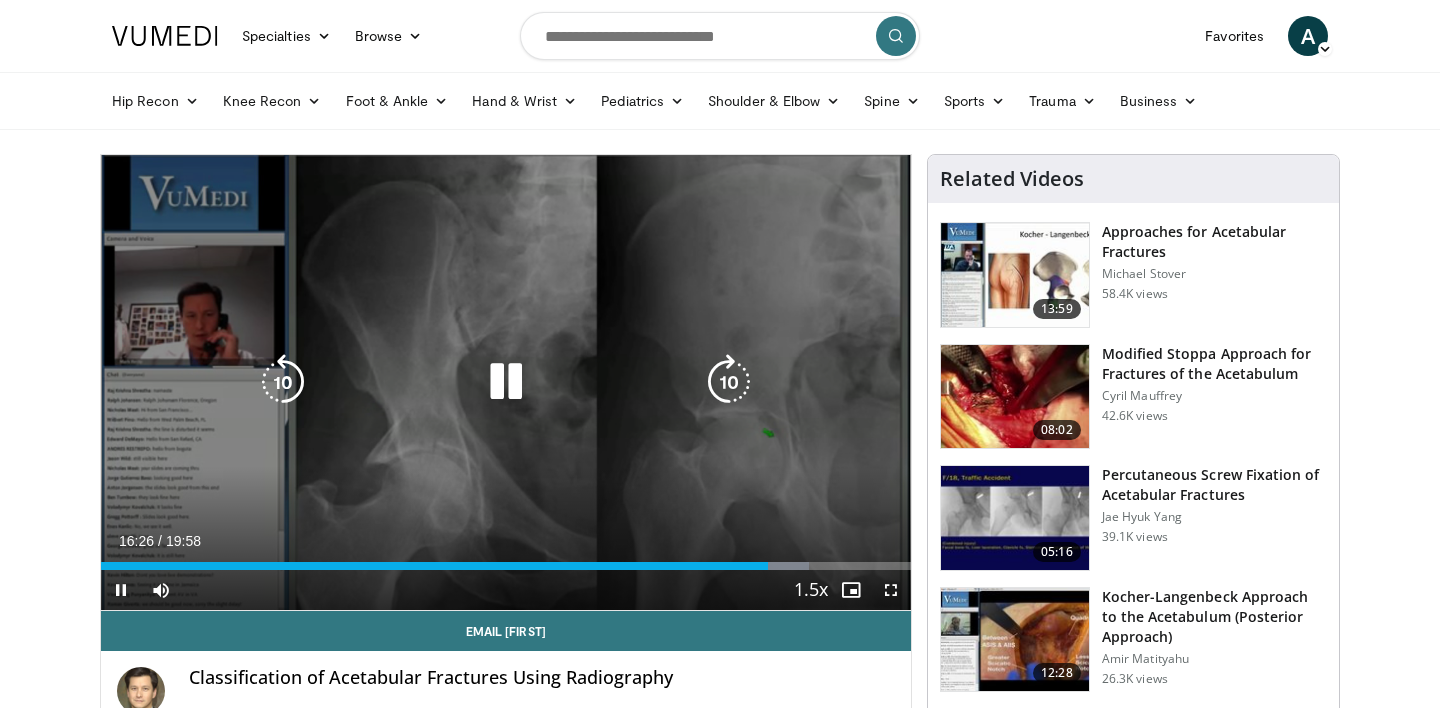 click at bounding box center [506, 382] 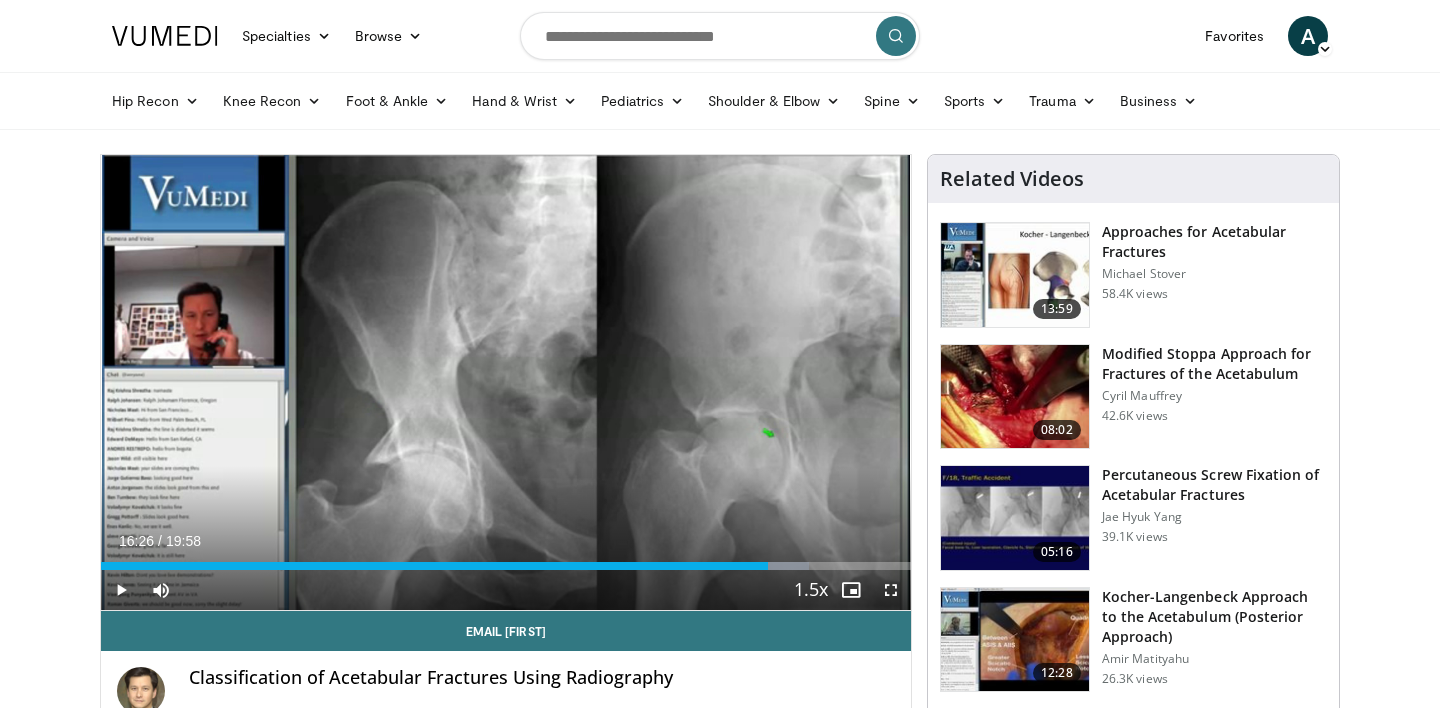 click on "40 seconds
Tap to unmute" at bounding box center (506, 382) 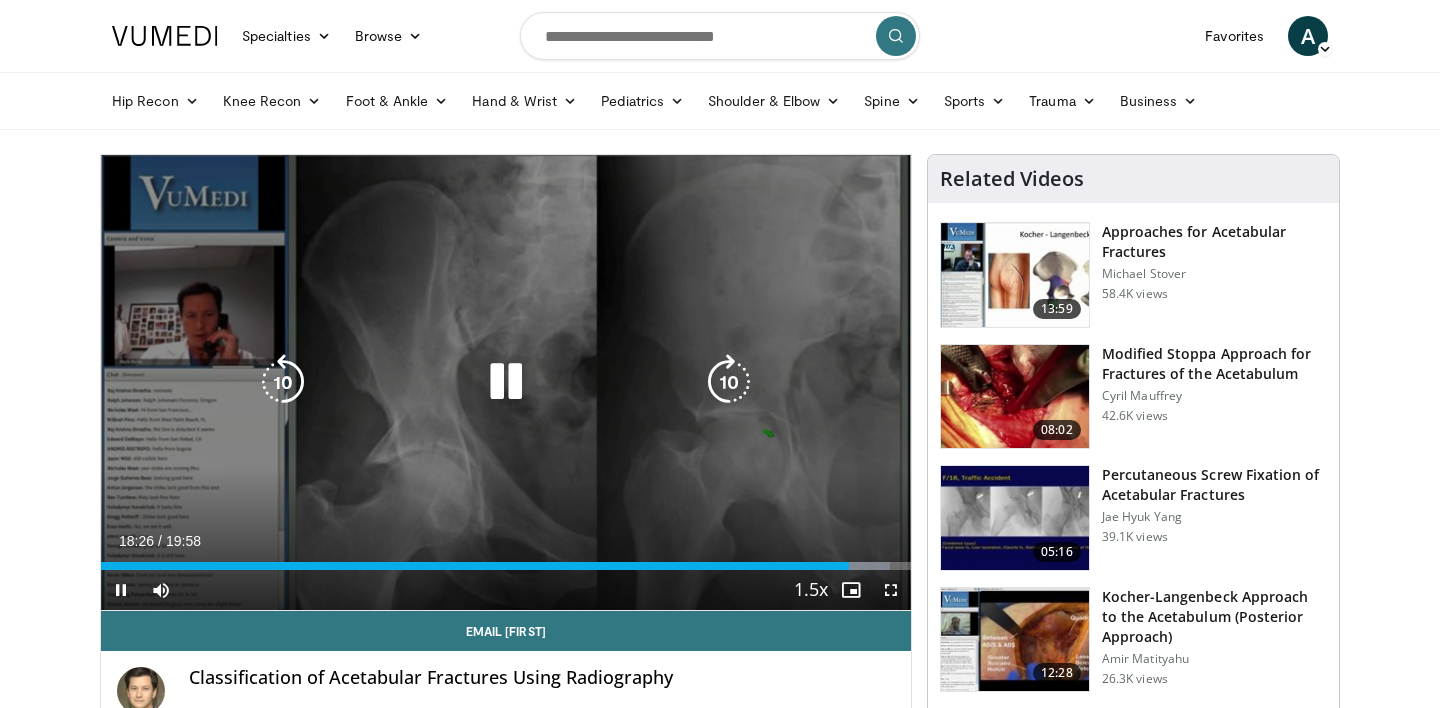 click at bounding box center (506, 382) 